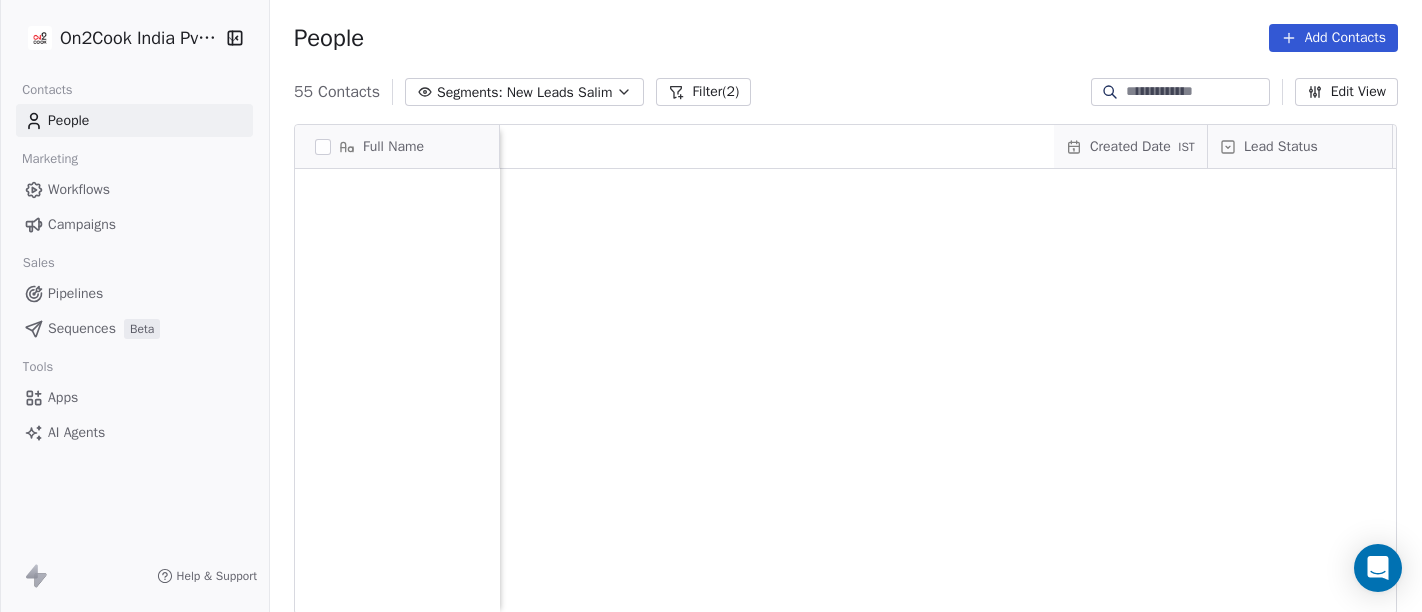 scroll, scrollTop: 0, scrollLeft: 0, axis: both 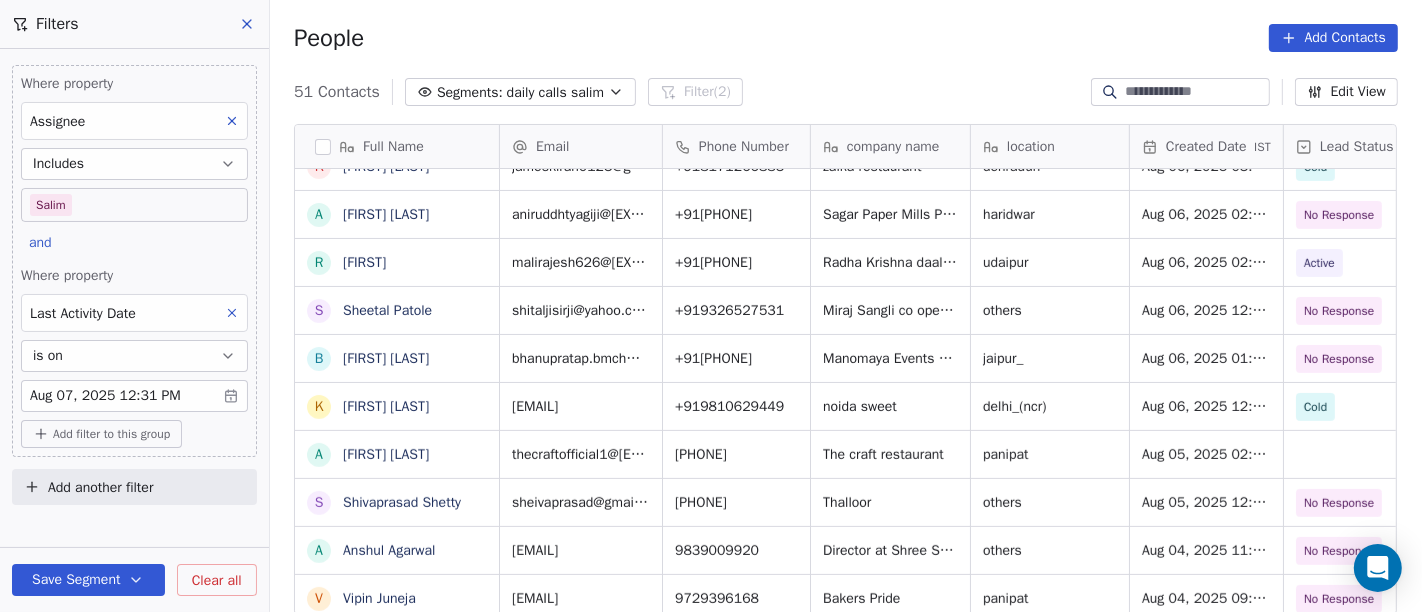 click on "Add filter to this group" at bounding box center [111, 434] 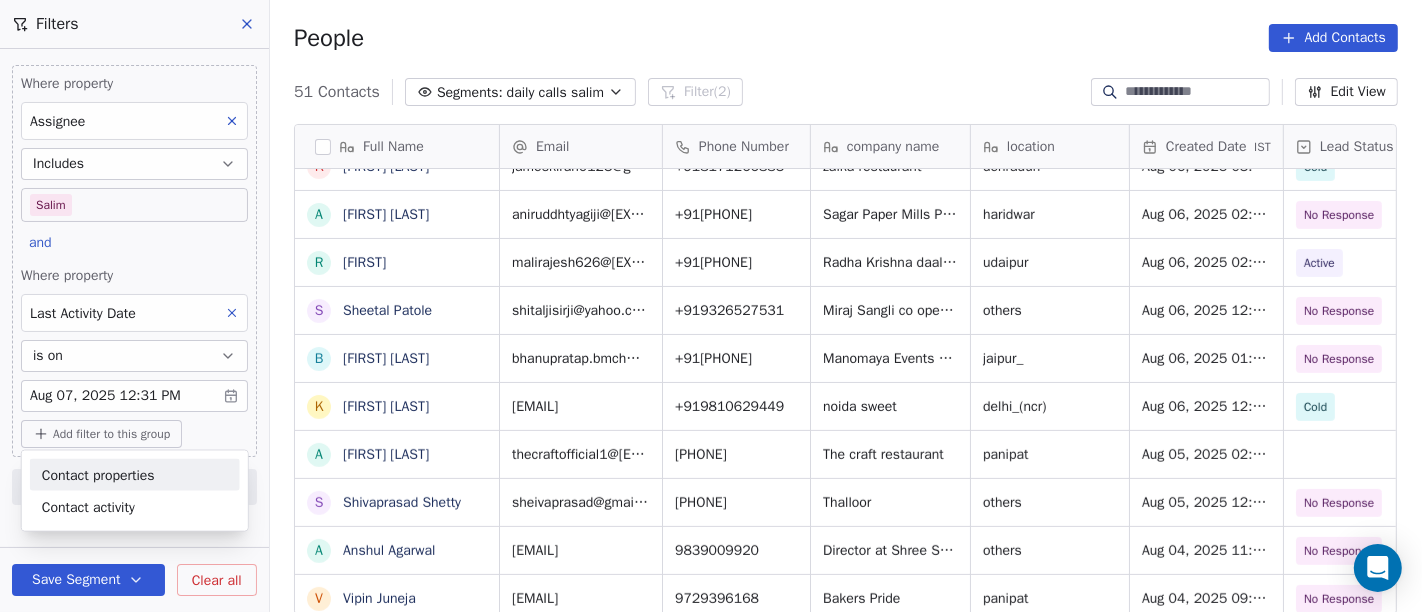 click on "Contact properties" at bounding box center (98, 474) 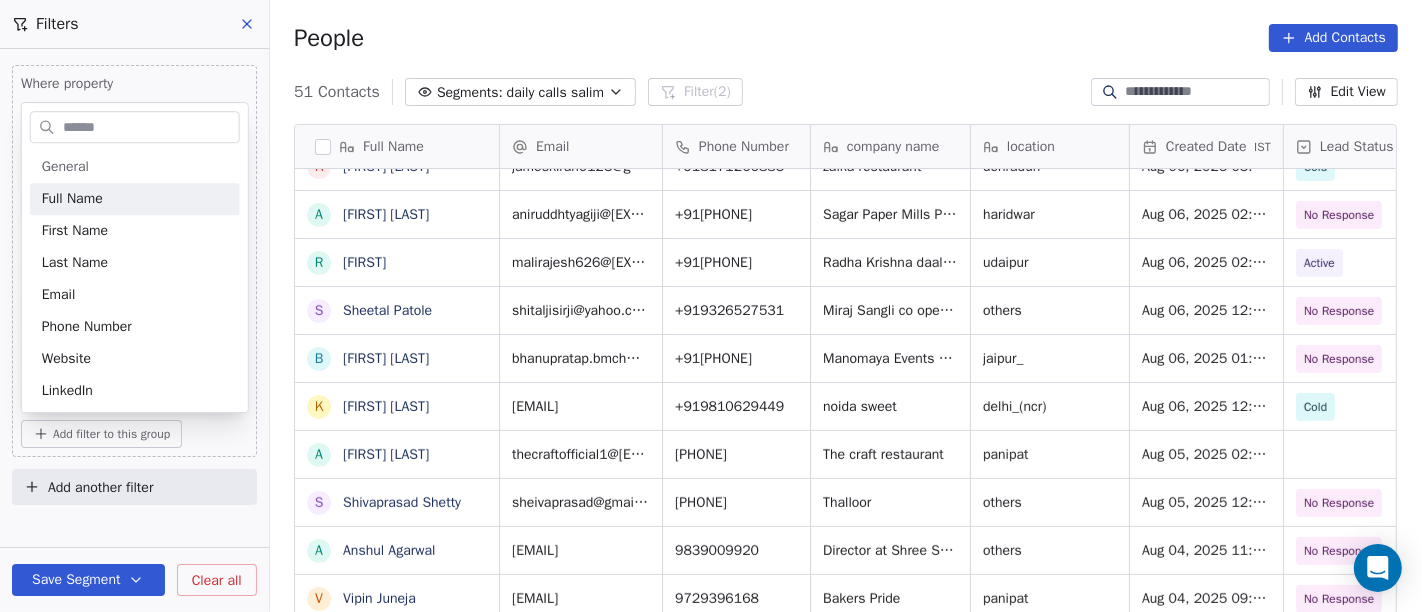 click at bounding box center [149, 127] 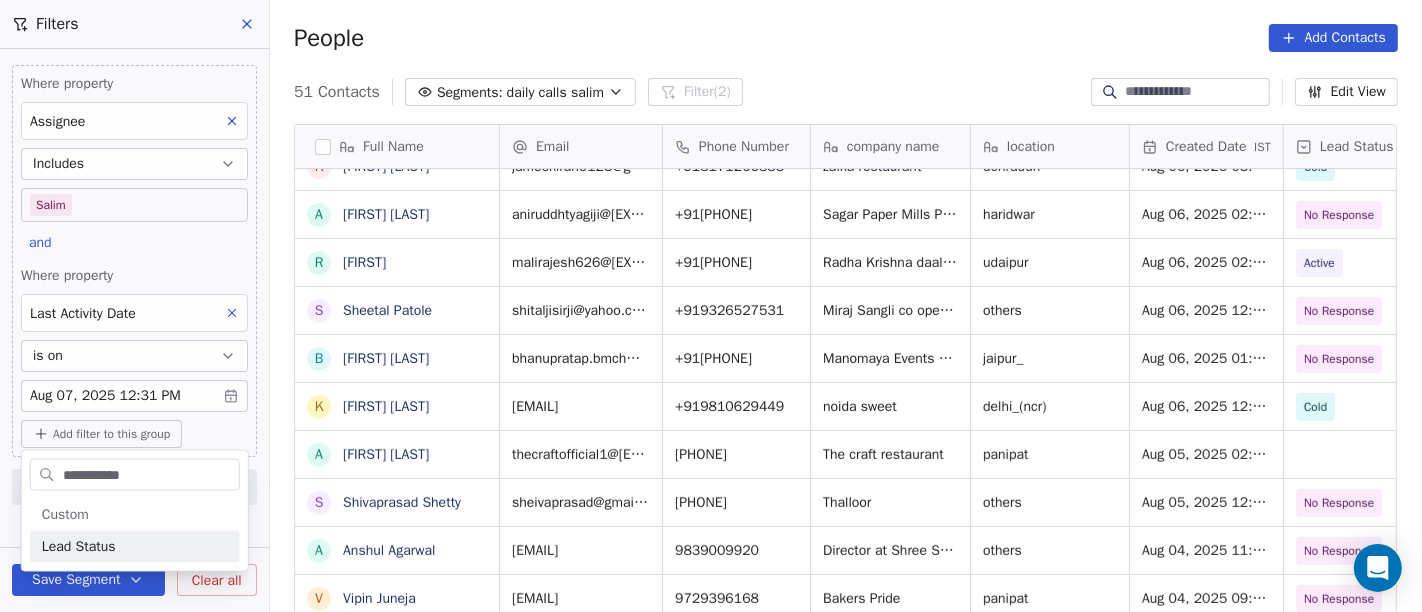type on "**********" 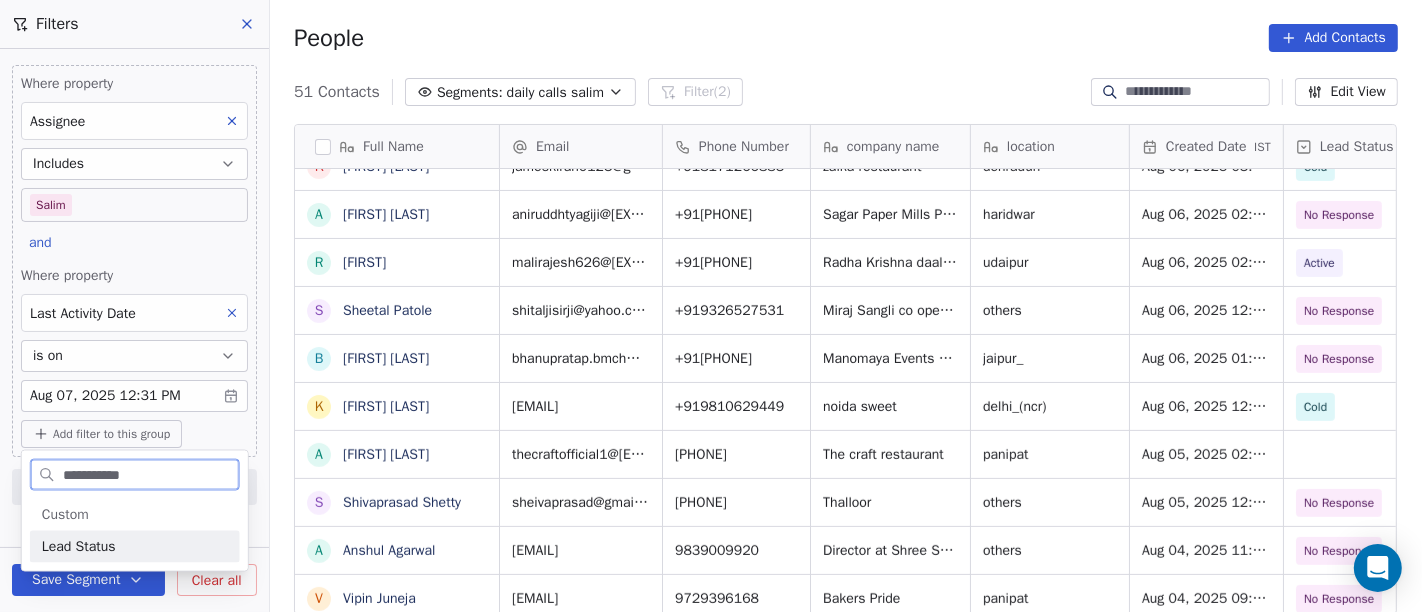 click on "Lead Status" at bounding box center (135, 547) 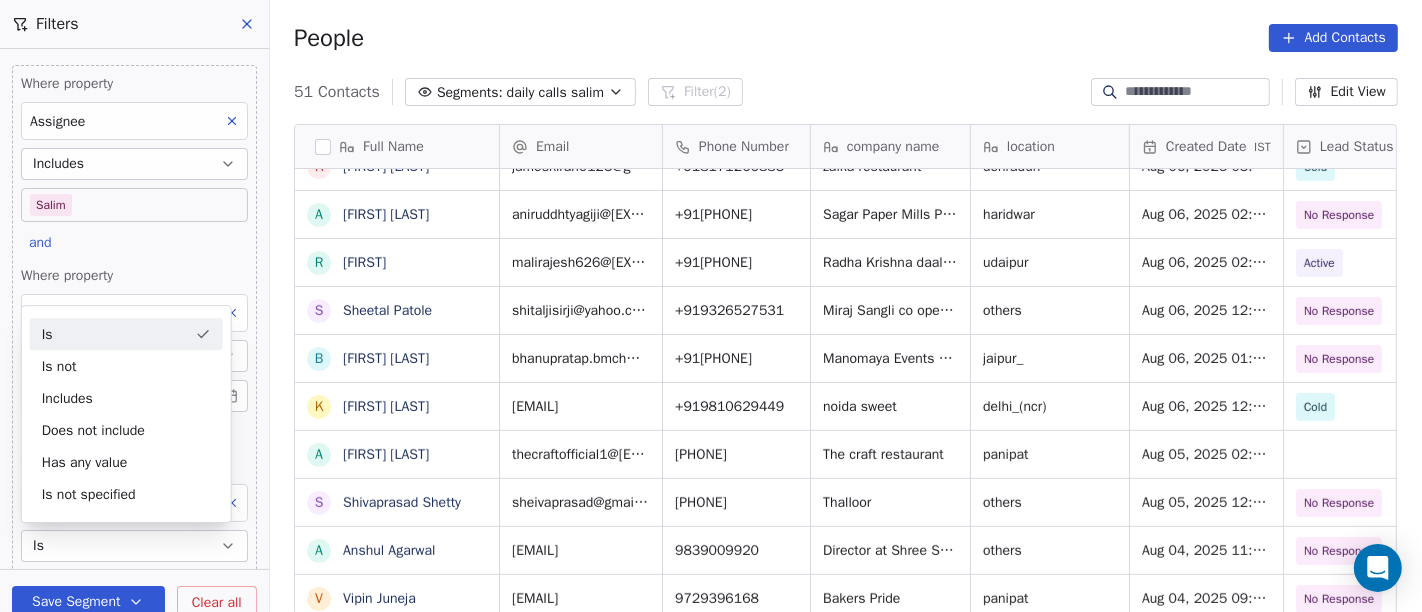 click on "Is" at bounding box center (126, 334) 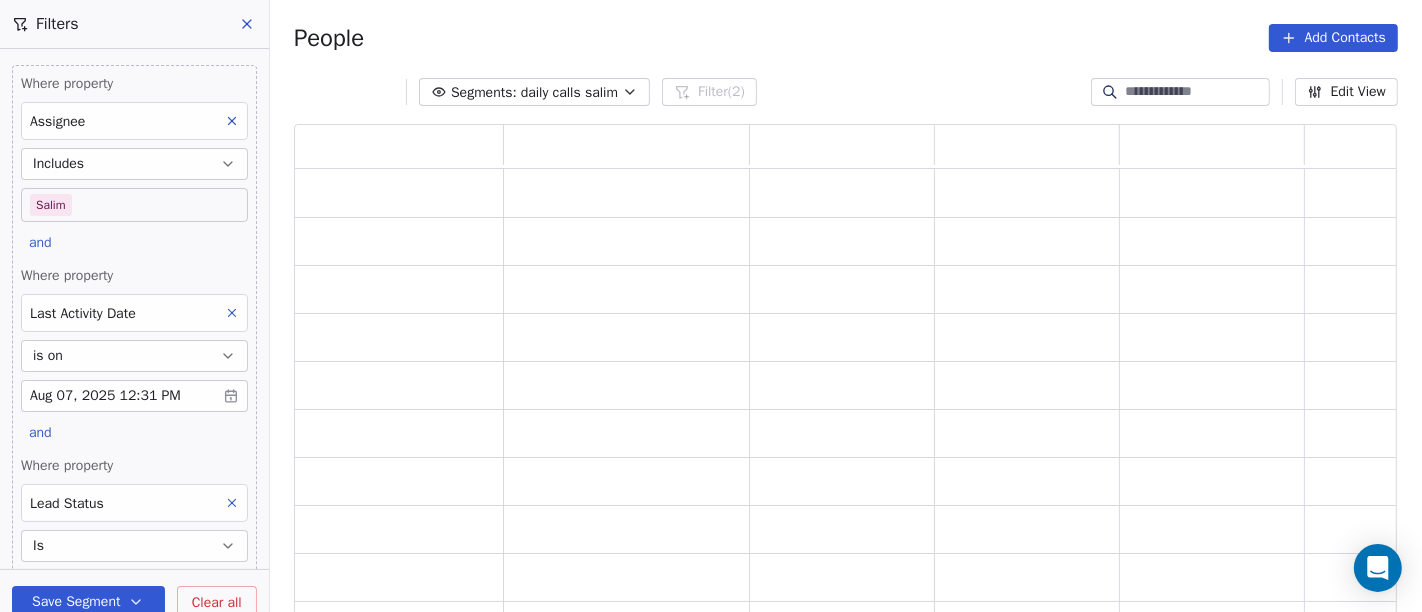 scroll, scrollTop: 17, scrollLeft: 17, axis: both 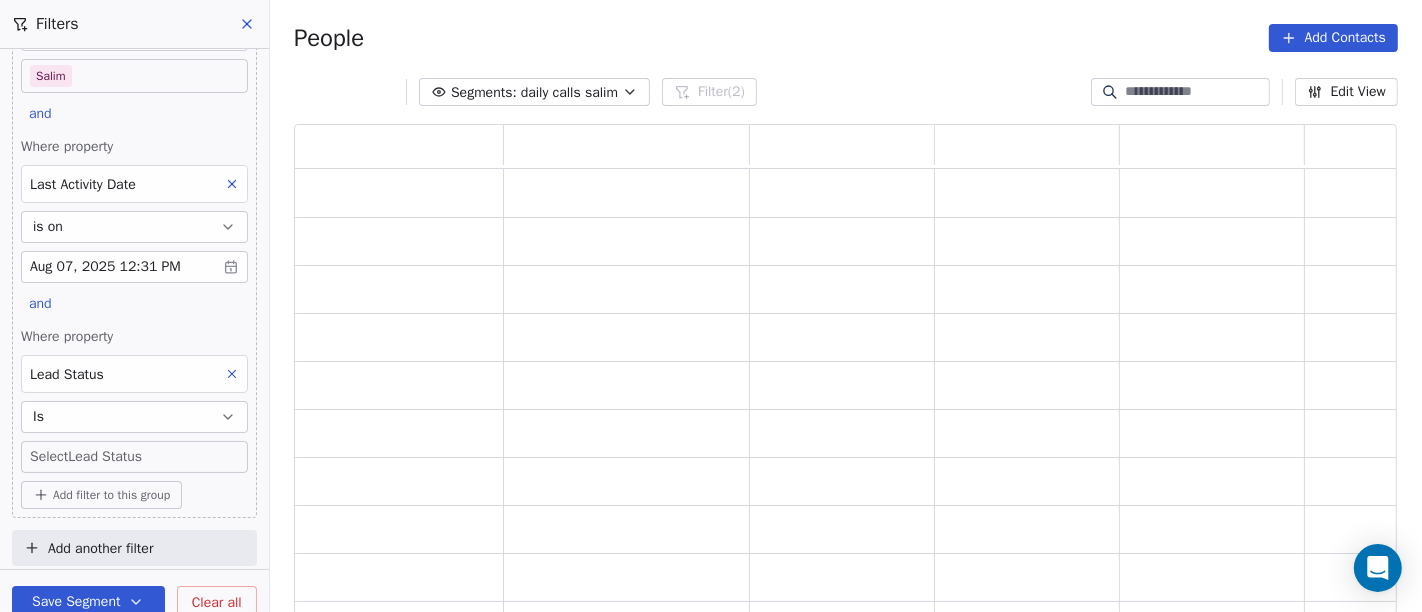 click on "On2Cook India Pvt. Ltd. Contacts People Marketing Workflows Campaigns Sales Pipelines Sequences Beta Tools Apps AI Agents Help & Support Filters Where property Assignee Includes Salim and Where property Last Activity Date is on [MONTH] 07, 2025 [HOUR]:31 PM and Where property Lead Status Is Select Lead Status Add filter to this group Add another filter Save Segment Clear all People Add Contacts Segments: daily calls salim Filter (2) Edit View Tag Add to Sequence" at bounding box center (711, 306) 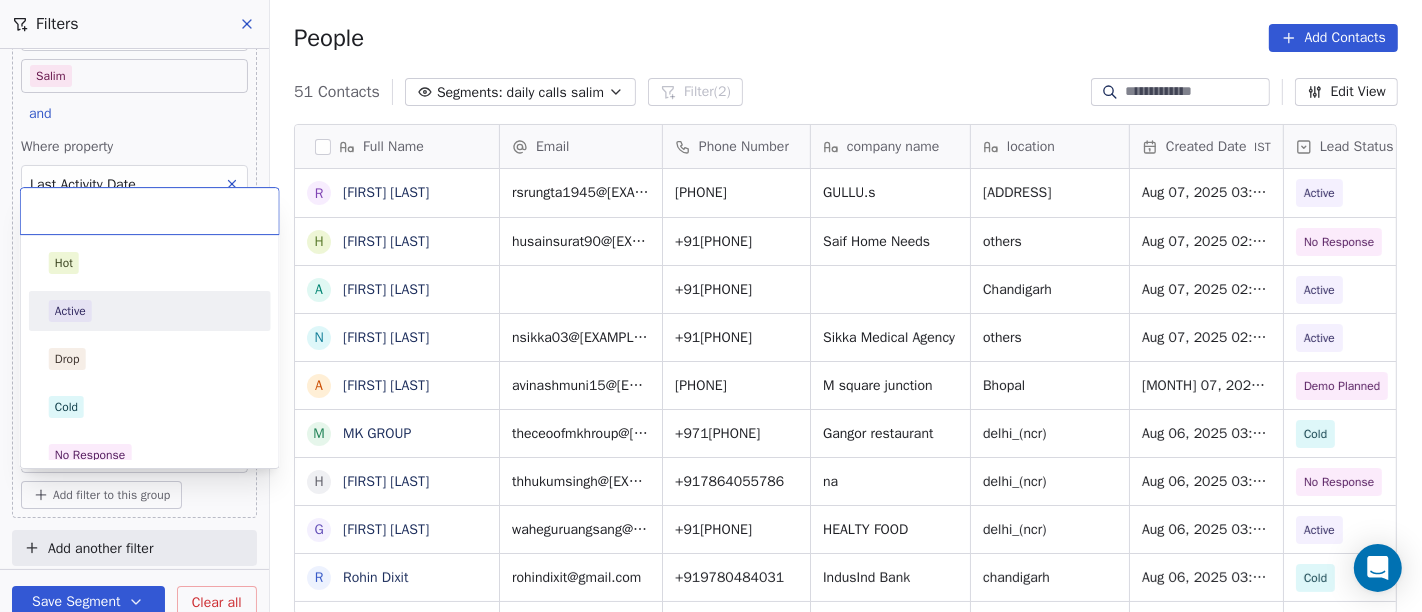 scroll, scrollTop: 17, scrollLeft: 17, axis: both 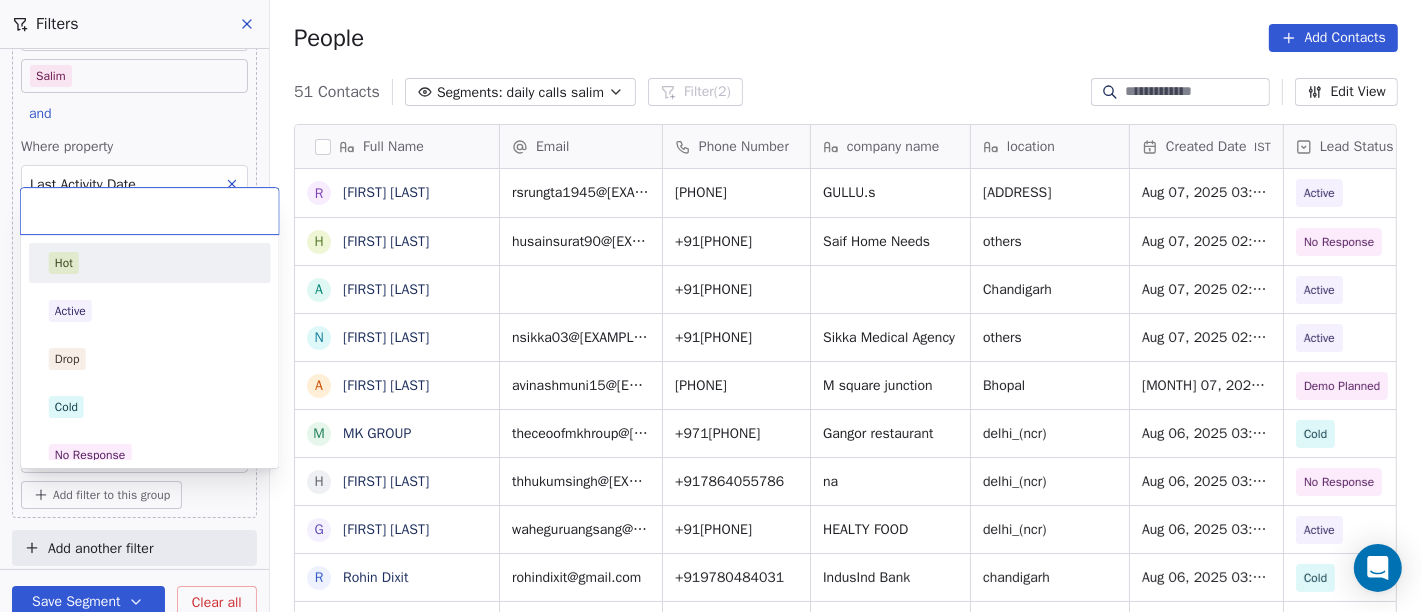 click on "Hot" at bounding box center (150, 263) 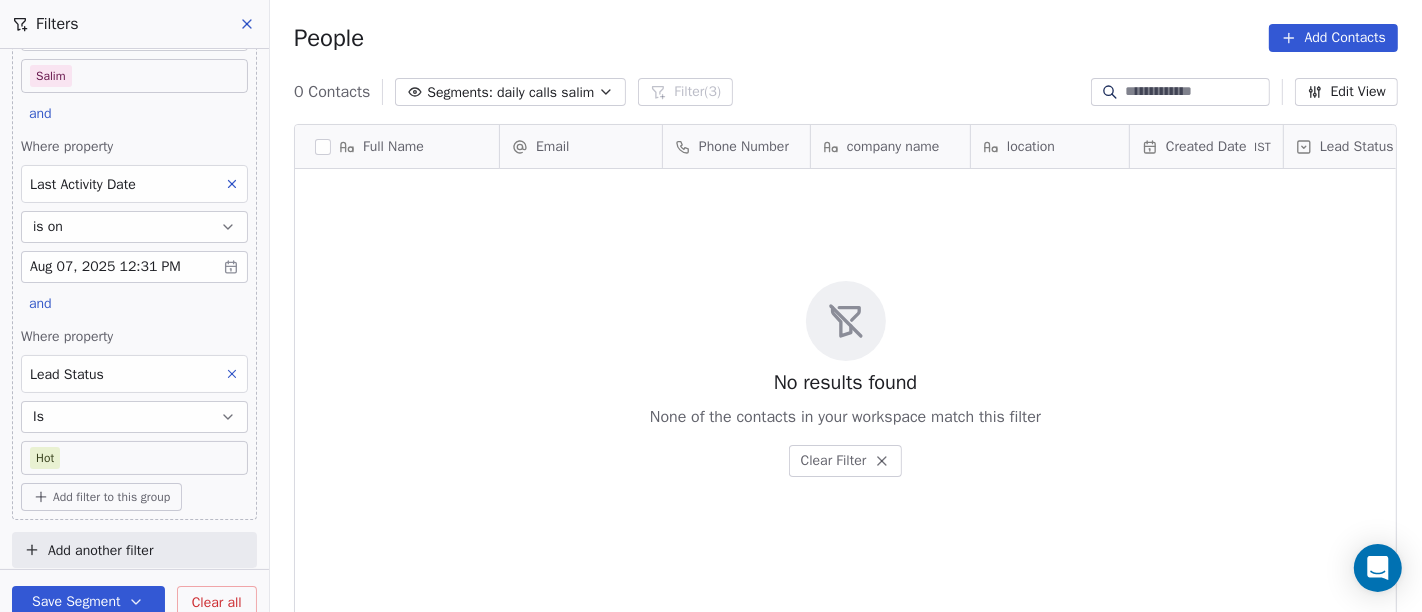 click on "People  Add Contacts" at bounding box center (846, 38) 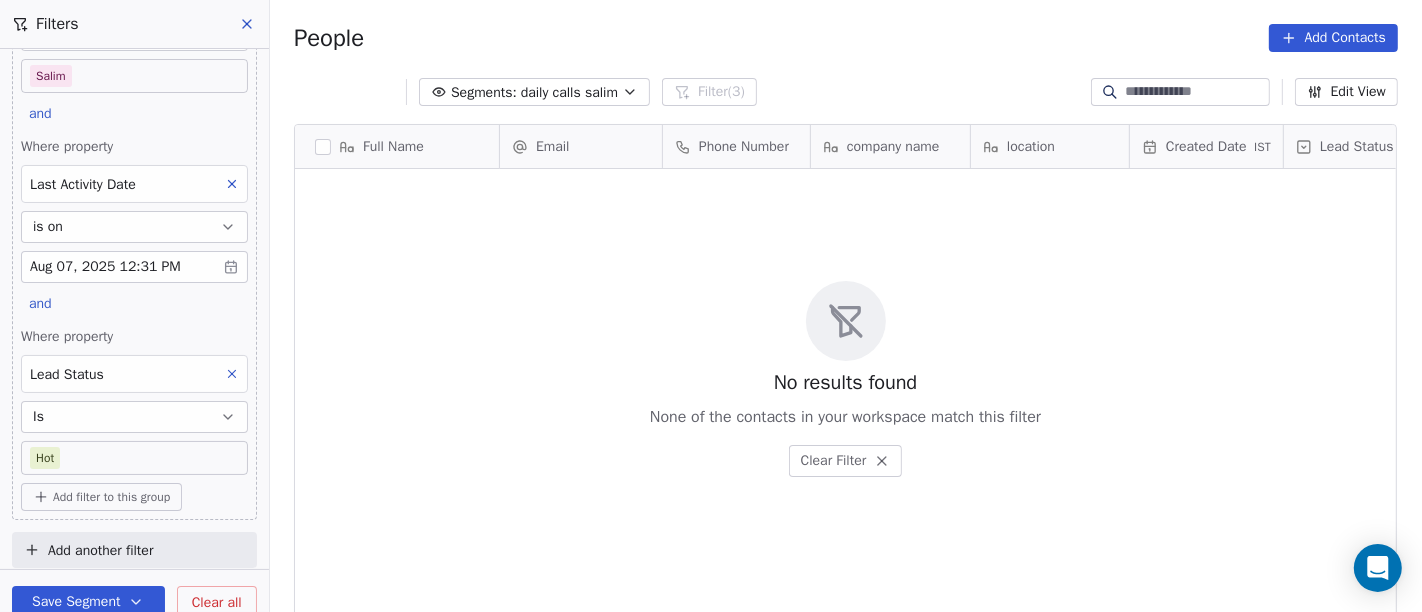scroll, scrollTop: 131, scrollLeft: 0, axis: vertical 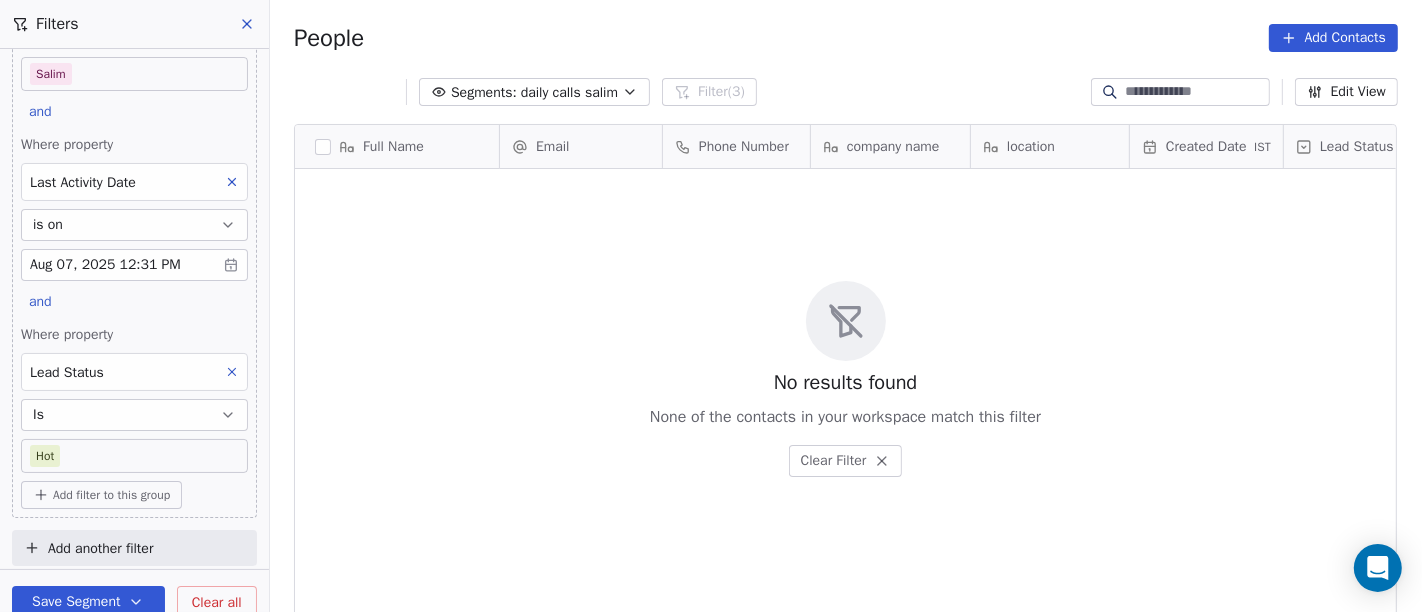 click on "On2Cook India Pvt. Ltd. Contacts People Marketing Workflows Campaigns Sales Pipelines Sequences Beta Tools Apps AI Agents Help & Support Filters Where property Assignee Includes Salim and Where property Last Activity Date is on [MONTH] 07, 2025 [HOUR]:31 PM and Where property Lead Status Is Hot Add filter to this group Add another filter Save Segment Clear all People Add Contacts Segments: daily calls salim Filter (3) Edit View Tag Add to Sequence Full Name Email Phone Number company name location Created Date IST Lead Status Tags Assignee Sales Rep To pick up a draggable item, press the space bar. While dragging, use the arrow keys to move the item. Press space again to drop the item in its new position, or press escape to cancel. No results found None of the contacts in your workspace match this filter Clear Filter" at bounding box center (711, 306) 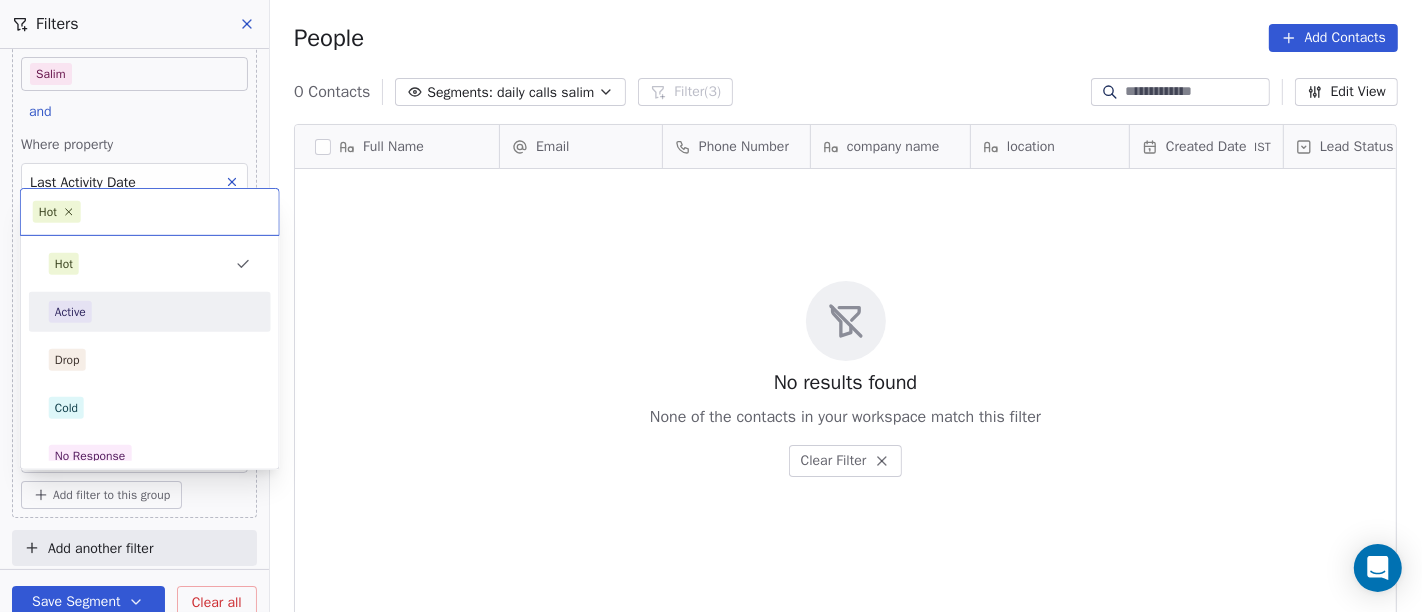 click on "Active" at bounding box center (150, 312) 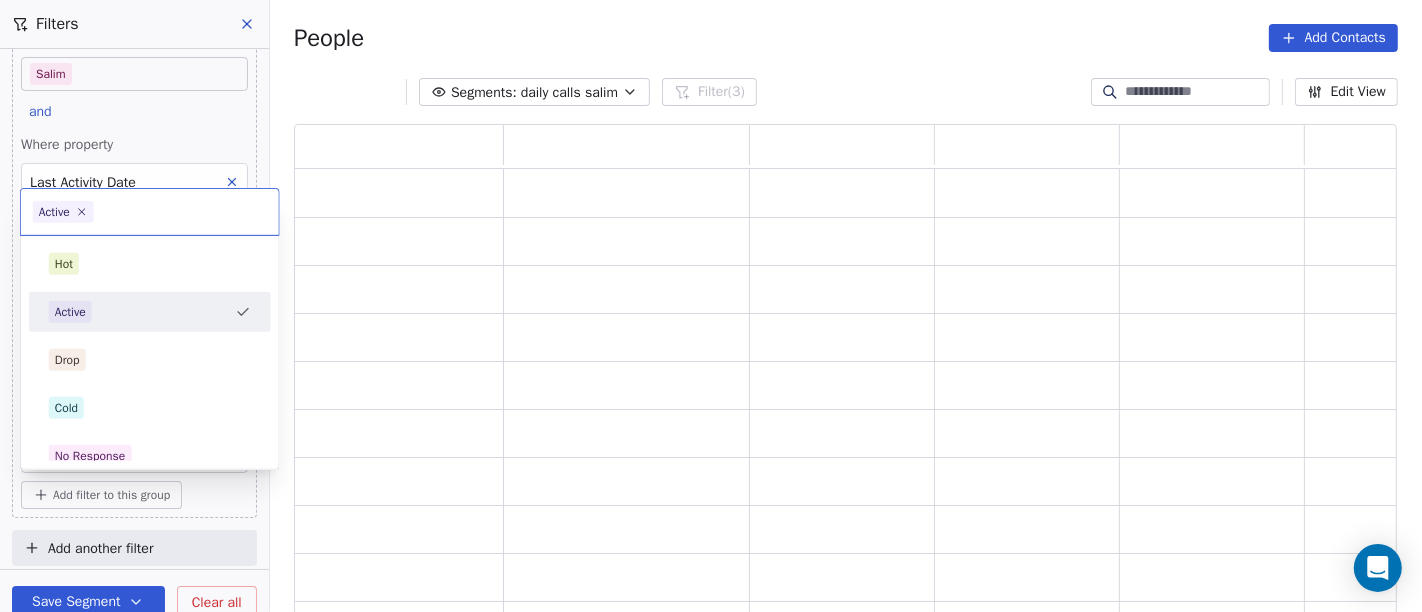 scroll, scrollTop: 17, scrollLeft: 17, axis: both 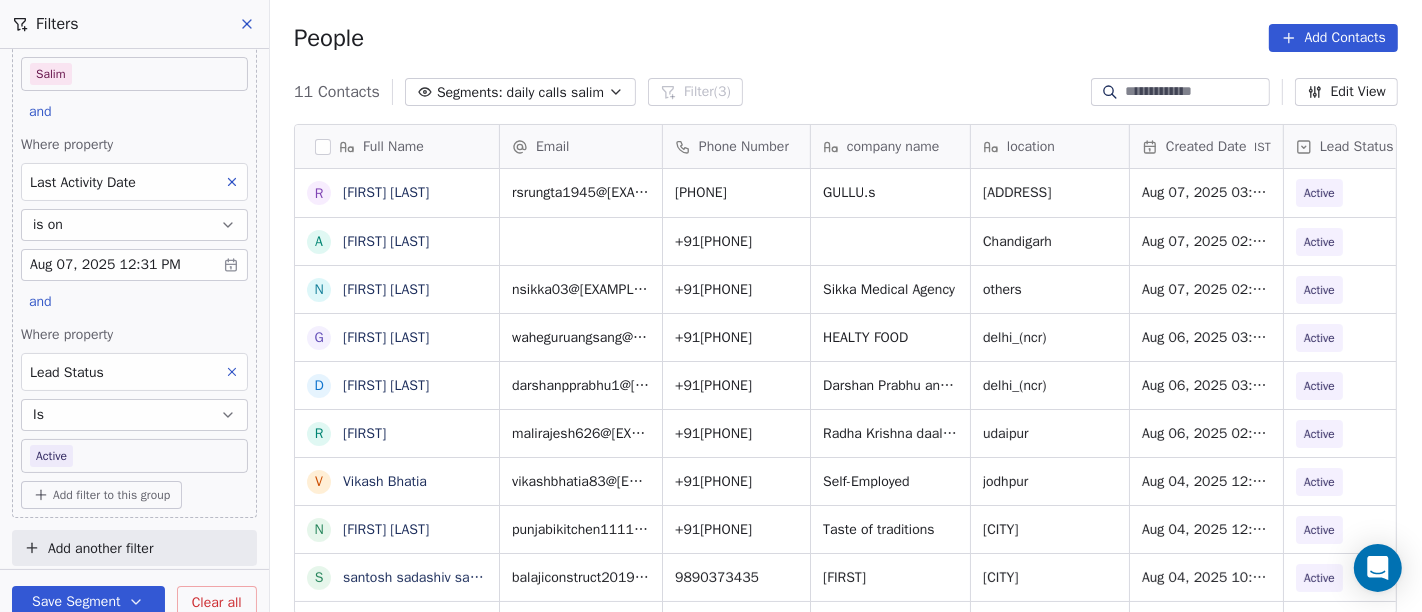 click on "On2Cook India Pvt. Ltd. Contacts People Marketing Workflows Campaigns Sales Pipelines Sequences Beta Tools Apps AI Agents Help & Support Filters Where property Assignee Includes Salim and Where property Last Activity Date is on [MONTH] 07, 2025 [HOUR]:31 PM and Where property Lead Status Is Active Add filter to this group Add another filter Save Segment Clear all People Add Contacts 11 Contacts Segments: daily calls salim Filter (3) Edit View Tag Add to Sequence Full Name R Radhey Shyam Rungta A Anil Ranjan n neeraj Sikka G Gurmeet Singh D Darshan Prabhu r rajesh V Vikash Bhatia N Nitin Matta s santosh sadashiv salunkhe R Rahul N Neha Dosi m manish Jain Email Phone Number company name location Created Date IST Lead Status Tags Assignee Sales Rep rsrungta1945@[EXAMPLE.COM] +91[PHONE] GULLU.s vidhaya vihar [CITY] [MONTH] 07, 2025 [HOUR]:31 PM Active Salim +91[PHONE] [CITY] [MONTH] 07, 2025 [HOUR]:37 PM Active Salim nsikka03@[EXAMPLE.COM] +91[PHONE] Sikka Medical Agency others [MONTH] 07, 2025 [HOUR]:36 PM Active Salim Active" at bounding box center [711, 306] 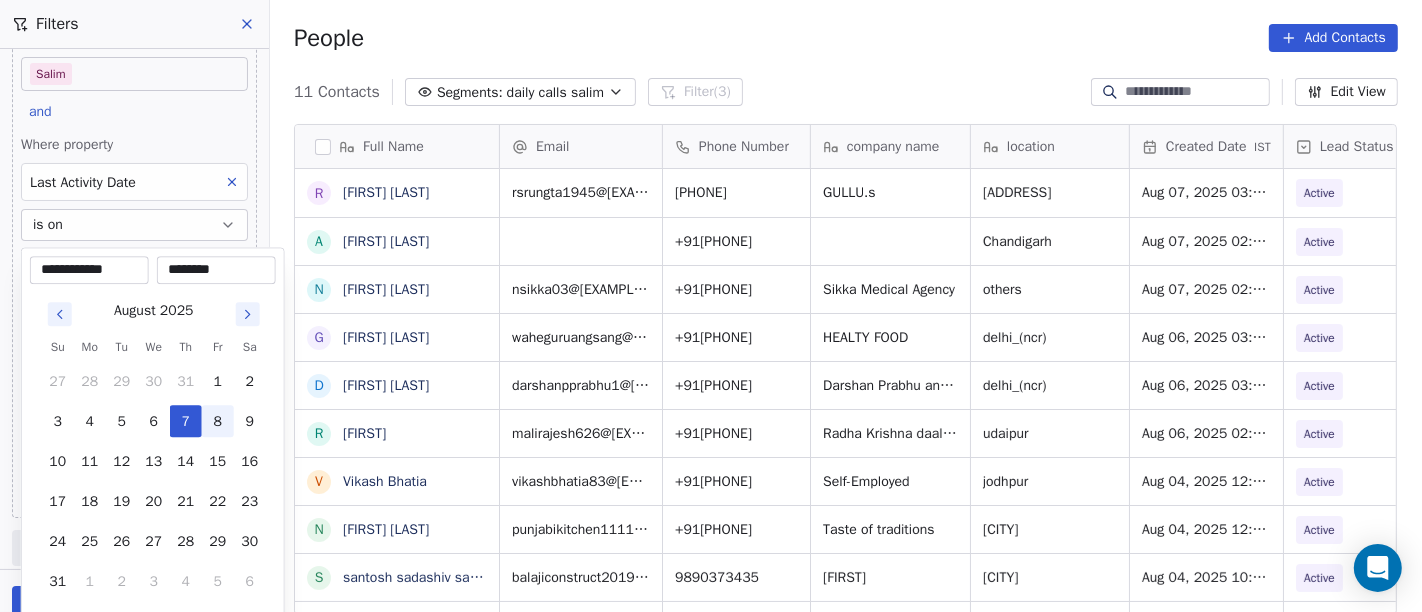 click on "8" at bounding box center (218, 421) 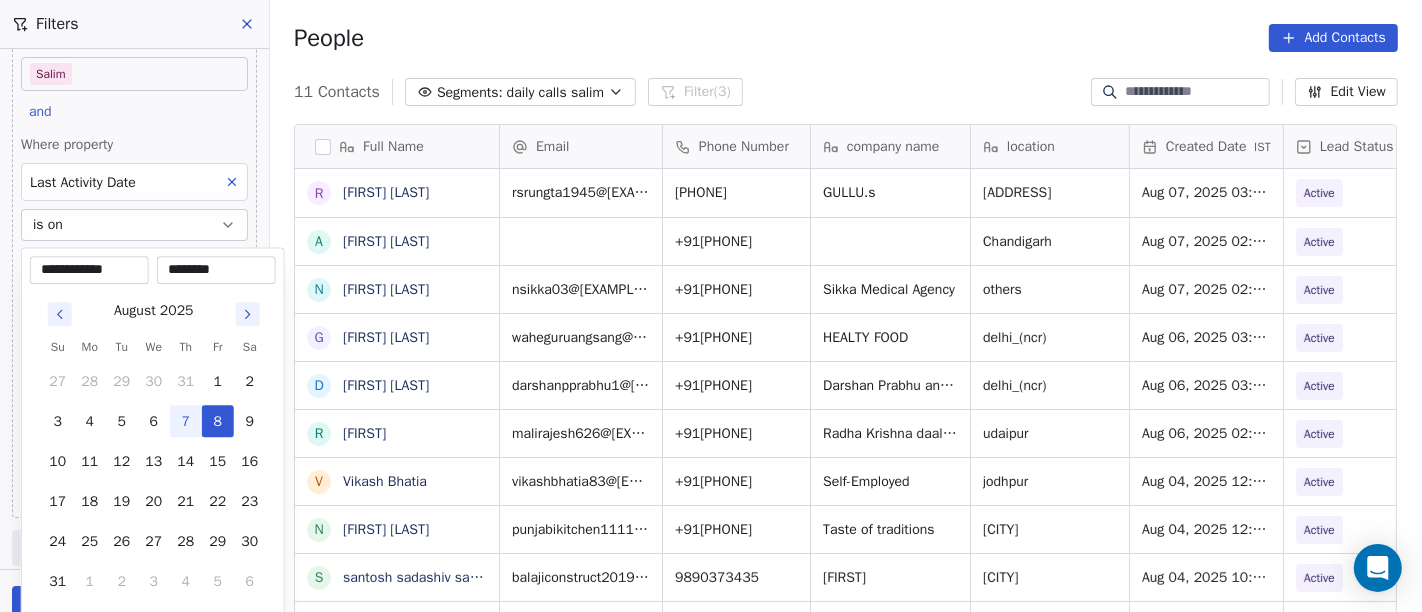 click on "7" at bounding box center [186, 421] 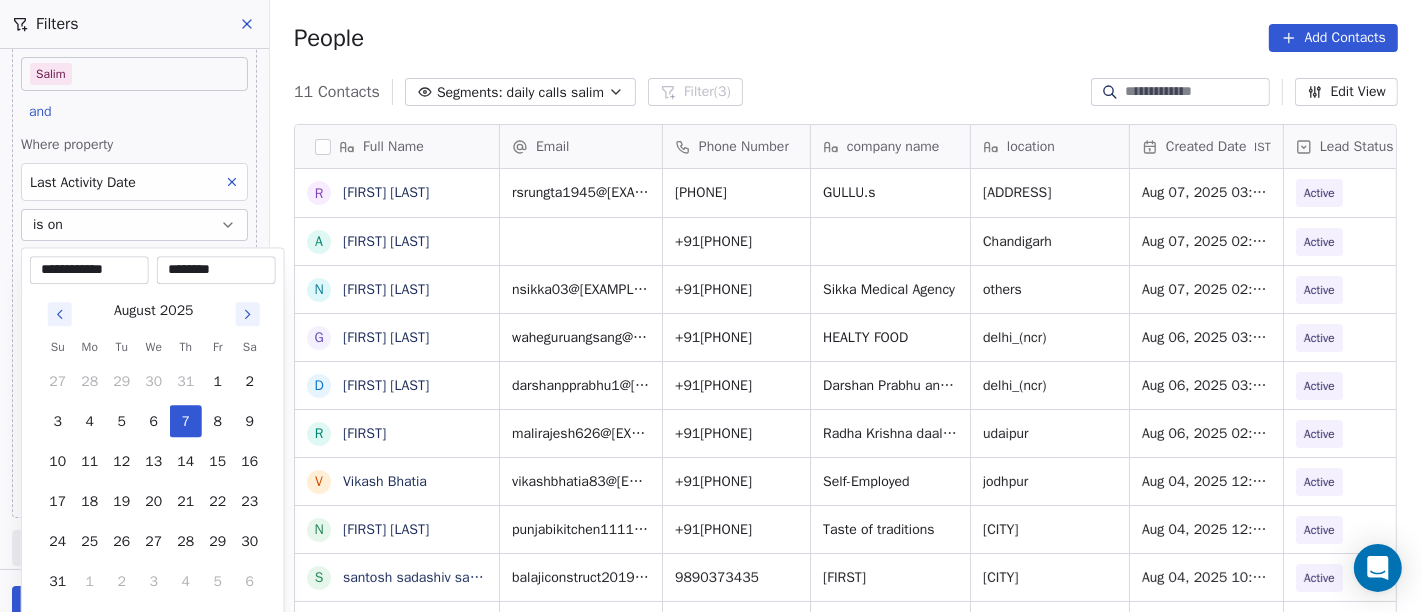click on "On2Cook India Pvt. Ltd. Contacts People Marketing Workflows Campaigns Sales Pipelines Sequences Beta Tools Apps AI Agents Help & Support Filters Where property Assignee Includes Salim and Where property Last Activity Date is on [MONTH] 07, 2025 [HOUR]:31 PM and Where property Lead Status Is Active Add filter to this group Add another filter Save Segment Clear all People Add Contacts 11 Contacts Segments: daily calls salim Filter (3) Edit View Tag Add to Sequence Full Name R Radhey Shyam Rungta A Anil Ranjan n neeraj Sikka G Gurmeet Singh D Darshan Prabhu r rajesh V Vikash Bhatia N Nitin Matta s santosh sadashiv salunkhe R Rahul N Neha Dosi m manish Jain Email Phone Number company name location Created Date IST Lead Status Tags Assignee Sales Rep rsrungta1945@[EXAMPLE.COM] +91[PHONE] GULLU.s vidhaya vihar [CITY] [MONTH] 07, 2025 [HOUR]:31 PM Active Salim +91[PHONE] [CITY] [MONTH] 07, 2025 [HOUR]:37 PM Active Salim nsikka03@[EXAMPLE.COM] +91[PHONE] Sikka Medical Agency others [MONTH] 07, 2025 [HOUR]:36 PM Active Salim Active" at bounding box center (711, 306) 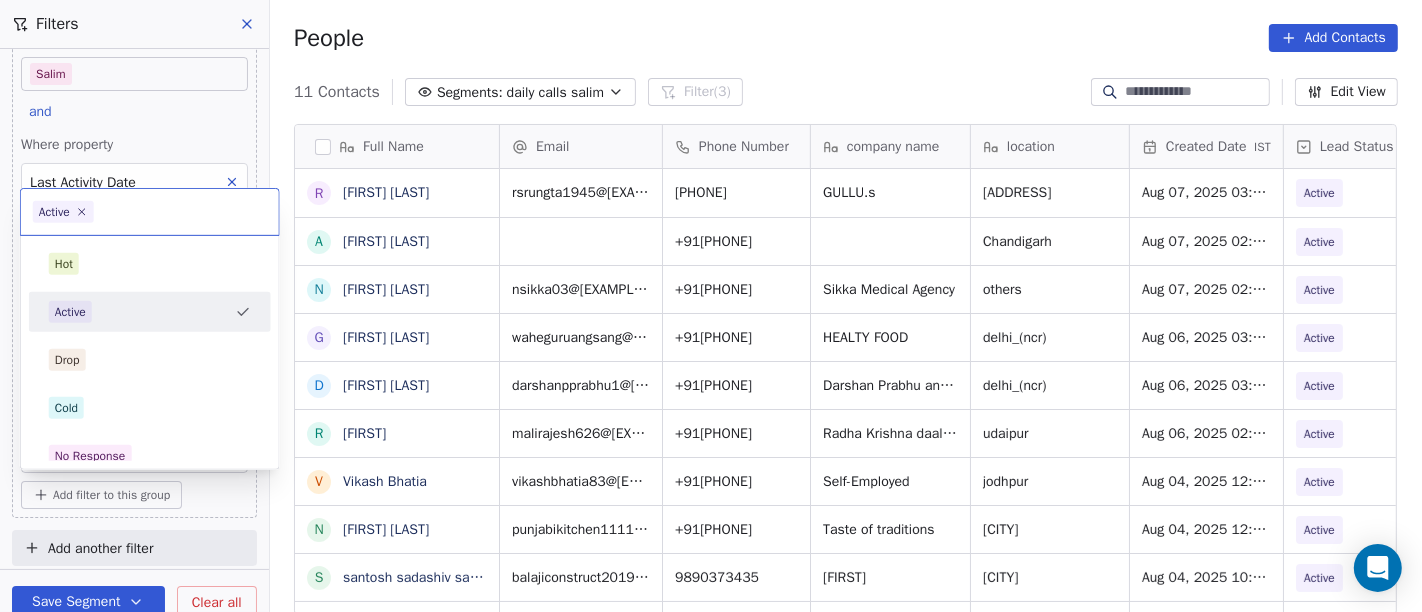 click on "On2Cook India Pvt. Ltd. Contacts People Marketing Workflows Campaigns Sales Pipelines Sequences Beta Tools Apps AI Agents Help & Support Filters Where property Assignee Includes Salim and Where property Last Activity Date is on [MONTH] 07, 2025 [HOUR]:31 PM and Where property Lead Status Is Active Add filter to this group Add another filter Save Segment Clear all People Add Contacts 11 Contacts Segments: daily calls salim Filter (3) Edit View Tag Add to Sequence Full Name R Radhey Shyam Rungta A Anil Ranjan n neeraj Sikka G Gurmeet Singh D Darshan Prabhu r rajesh V Vikash Bhatia N Nitin Matta s santosh sadashiv salunkhe R Rahul N Neha Dosi m manish Jain Email Phone Number company name location Created Date IST Lead Status Tags Assignee Sales Rep rsrungta1945@[EXAMPLE.COM] +91[PHONE] GULLU.s vidhaya vihar [CITY] [MONTH] 07, 2025 [HOUR]:31 PM Active Salim +91[PHONE] [CITY] [MONTH] 07, 2025 [HOUR]:37 PM Active Salim nsikka03@[EXAMPLE.COM] +91[PHONE] Sikka Medical Agency others [MONTH] 07, 2025 [HOUR]:36 PM Active Salim Active" at bounding box center [711, 306] 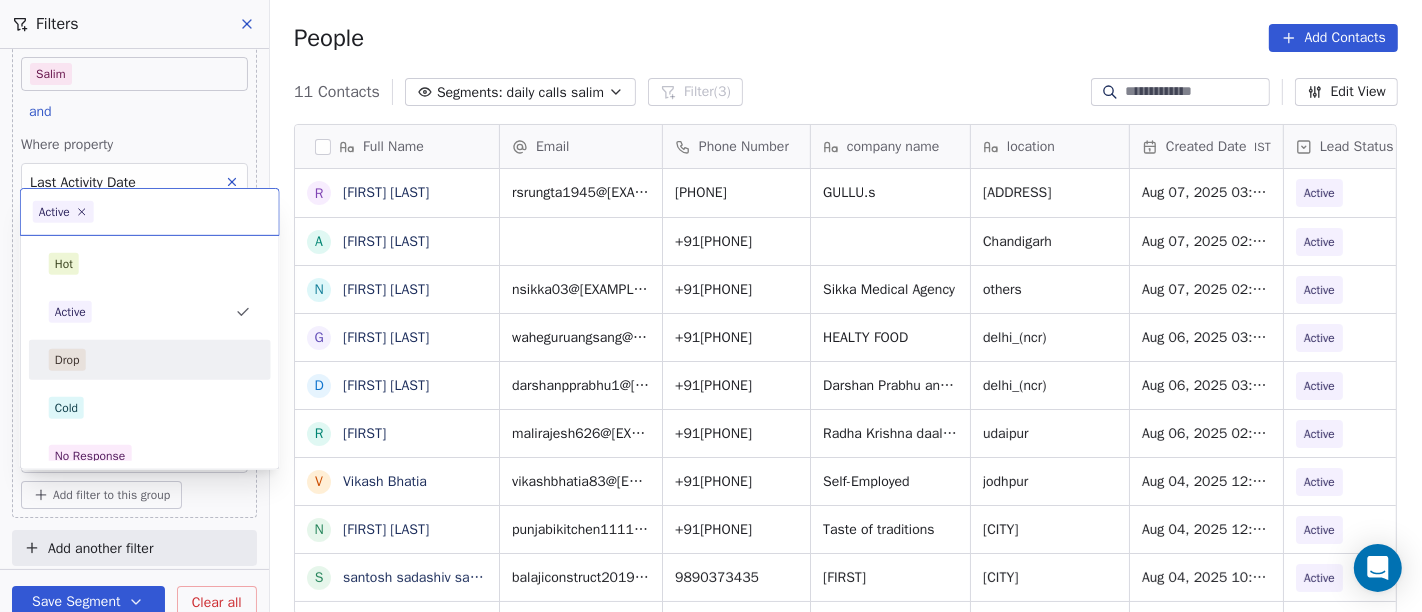 click on "Drop" at bounding box center (150, 360) 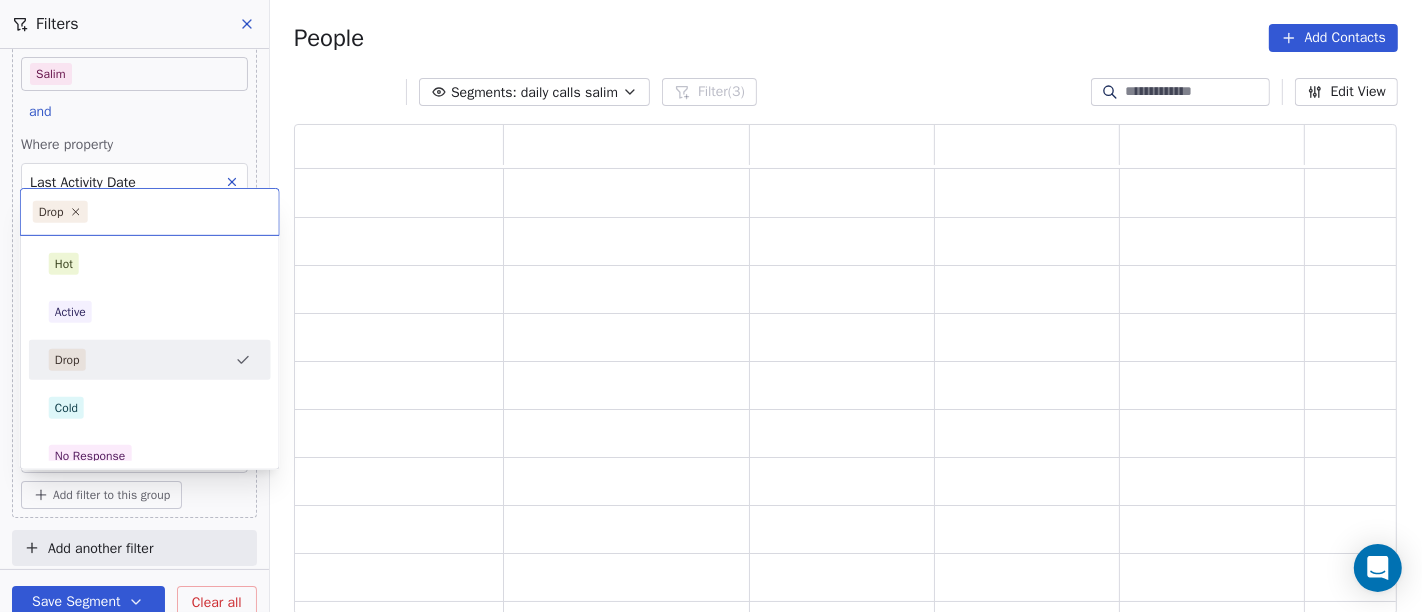 scroll, scrollTop: 17, scrollLeft: 17, axis: both 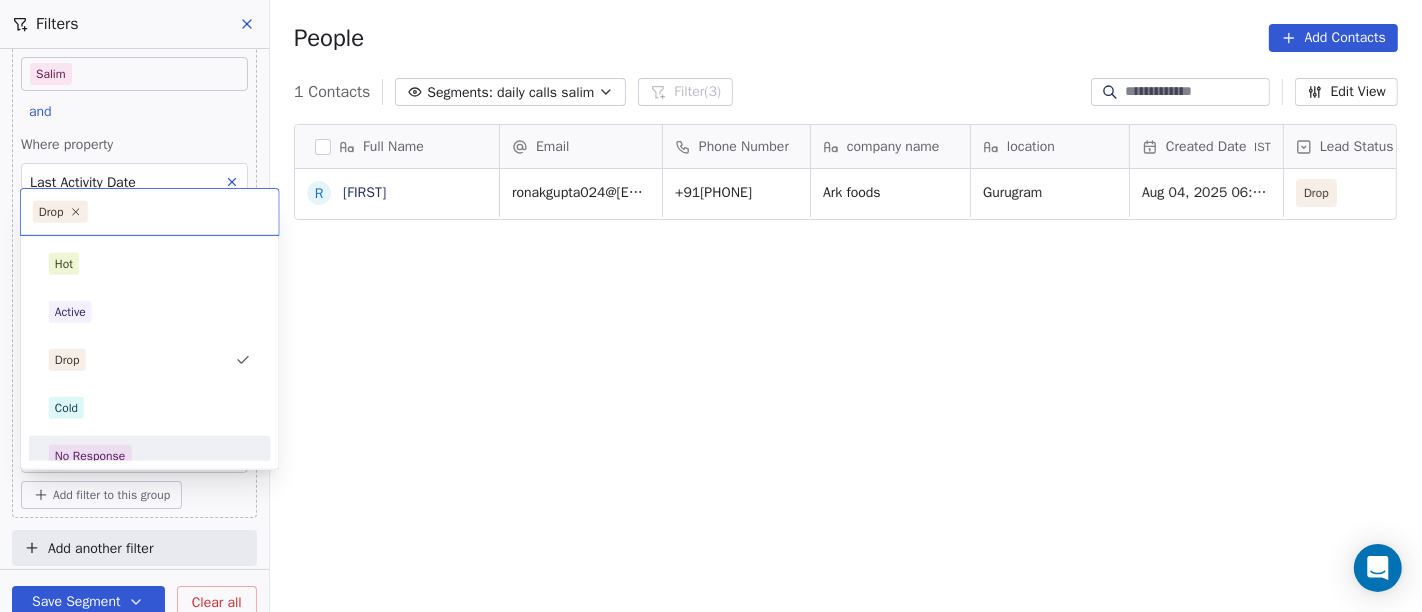 click on "On2Cook India Pvt. Ltd. Contacts People Marketing Workflows Campaigns Sales Pipelines Sequences Beta Tools Apps AI Agents Help & Support Filters Where property Assignee Includes Salim and Where property Last Activity Date is on [MONTH] 07, 2025 [HOUR]:31 PM and Where property Lead Status Is Drop Add filter to this group Add another filter Save Segment Clear all People Add Contacts 1 Contacts Segments: daily calls salim Filter (3) Edit View Tag Add to Sequence Full Name R Ronak Email Phone Number company name location Created Date IST Lead Status Tags Assignee Sales Rep ronakgupta024@[EXAMPLE.COM] +91[PHONE] Ark foods [CITY] [MONTH] 04, 2025 [HOUR]:31 PM Drop Salim To pick up a draggable item, press the space bar. While dragging, use the arrow keys to move the item. Press space again to drop the item in its new position, or press escape to cancel. Drop Hot Active Drop Cold No Response Onsite Demo RSP (Distributor) Converted Duplicate Call Back Demo Planned Demo Given Auto Response" at bounding box center [711, 306] 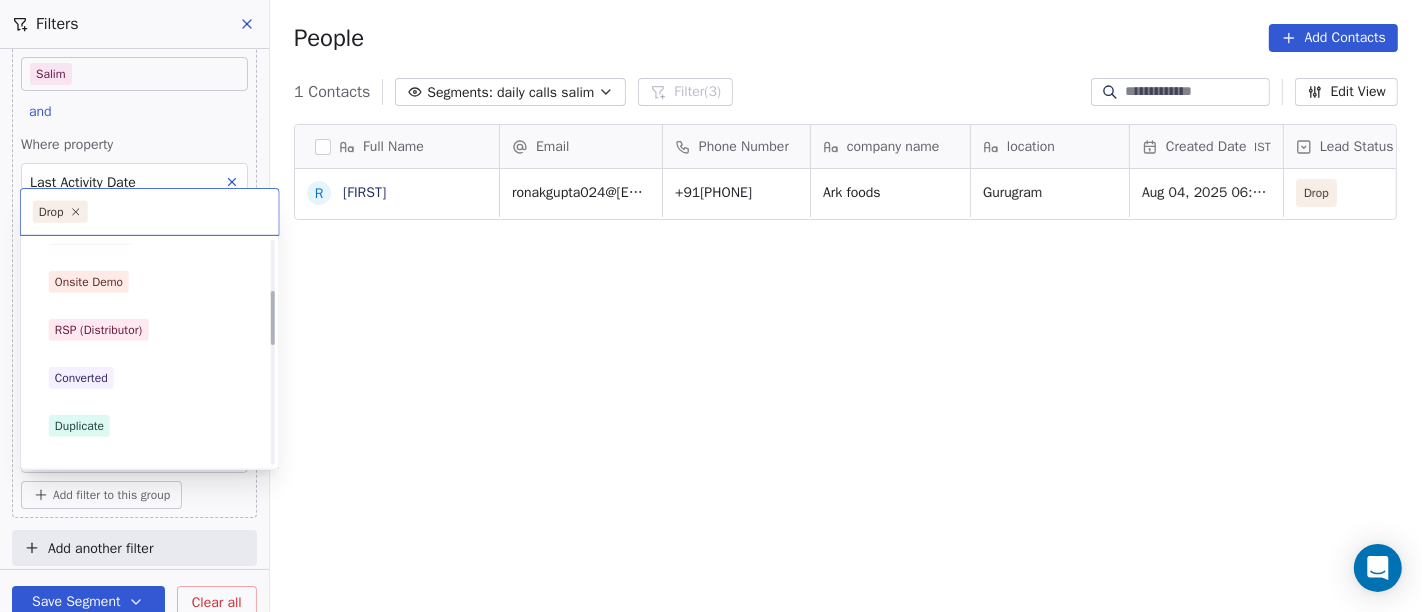 scroll, scrollTop: 0, scrollLeft: 0, axis: both 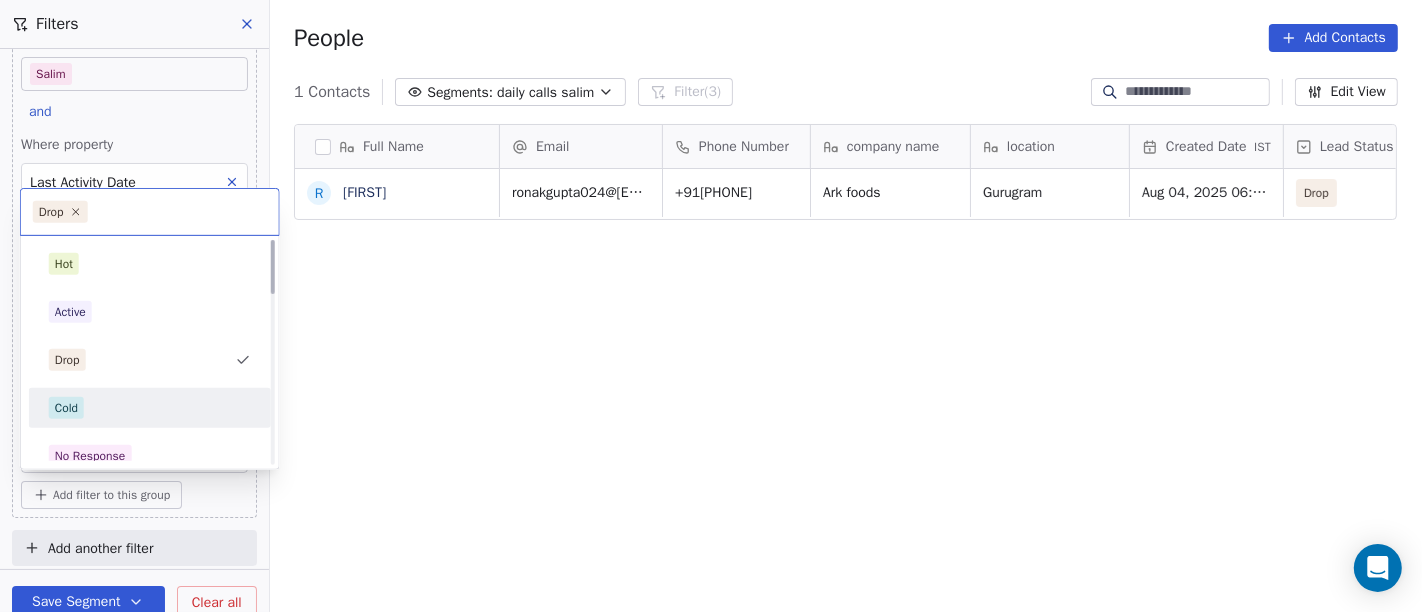 click on "Cold" at bounding box center (150, 408) 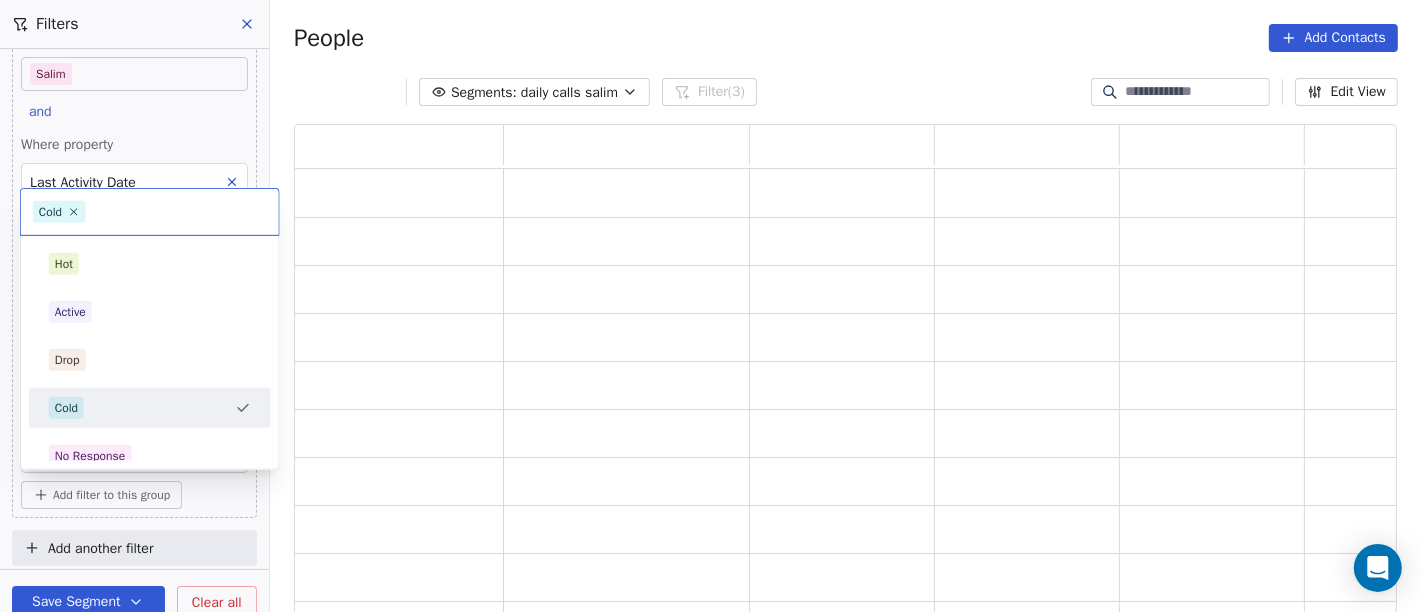 scroll, scrollTop: 17, scrollLeft: 17, axis: both 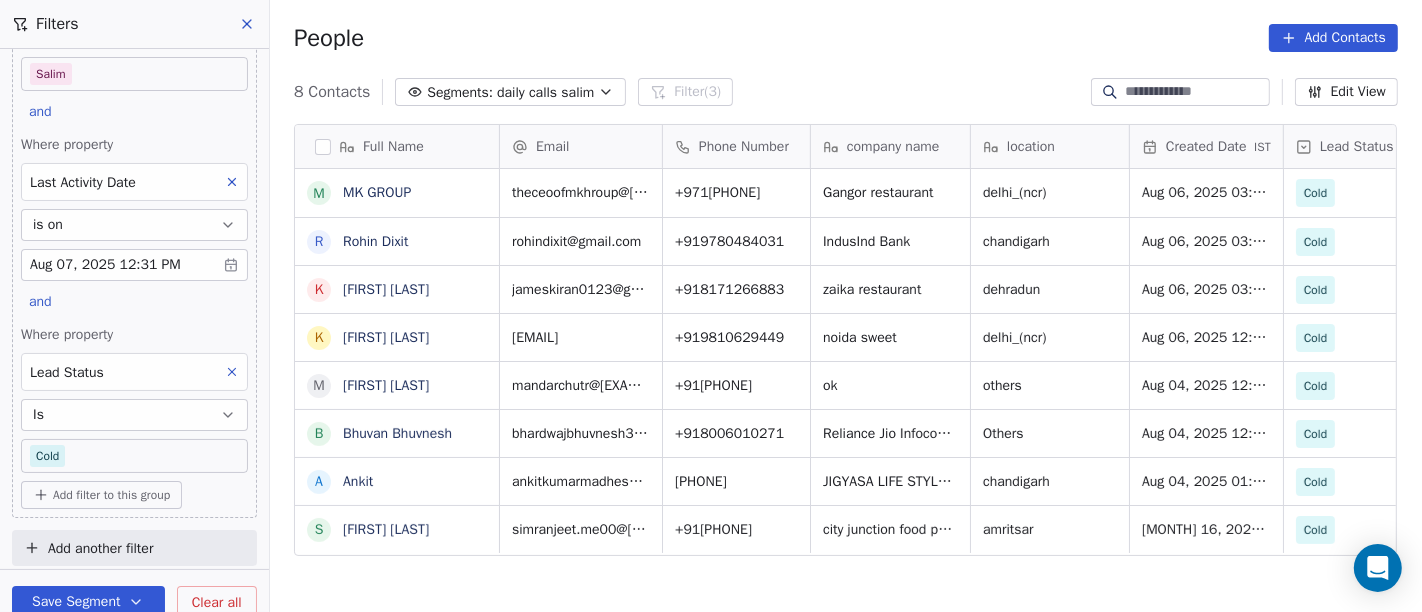 click on "On2Cook India Pvt. Ltd. Contacts People Marketing Workflows Campaigns Sales Pipelines Sequences Beta Tools Apps AI Agents Help & Support Filters Where property Assignee Includes Salim and Where property Last Activity Date is on [MONTH] 07, 2025 [HOUR]:31 PM and Where property Lead Status Is Cold Add filter to this group Add another filter Save Segment Clear all People Add Contacts 8 Contacts Segments: daily calls salim Filter (3) Edit View Tag Add to Sequence Full Name M MK GROUP R Rohin Dixit K Kiran James K Kripal Singh Baghel M Mandar Chute B Bhuvan Bhuvnesh A Ankit S Simranjeet Singh Email Phone Number company name location Created Date IST Lead Status Tags Assignee Sales Rep theceoofmkhroup@[EXAMPLE.COM] +971[PHONE] Gangor restaurant [CITY] ([STATE]) [MONTH] 06, 2025 [HOUR]:22 PM Cold Salim rohindixit@[EXAMPLE.COM] +91[PHONE] IndusInd Bank [CITY] [MONTH] 06, 2025 [HOUR]:12 PM Cold Salim jameskiran0123@[EXAMPLE.COM] +91[PHONE] zaika restaurant [CITY] [MONTH] 06, 2025 [HOUR]:07 PM Cold Salim kripalbaghel000@[EXAMPLE.COM] Cold" at bounding box center (711, 306) 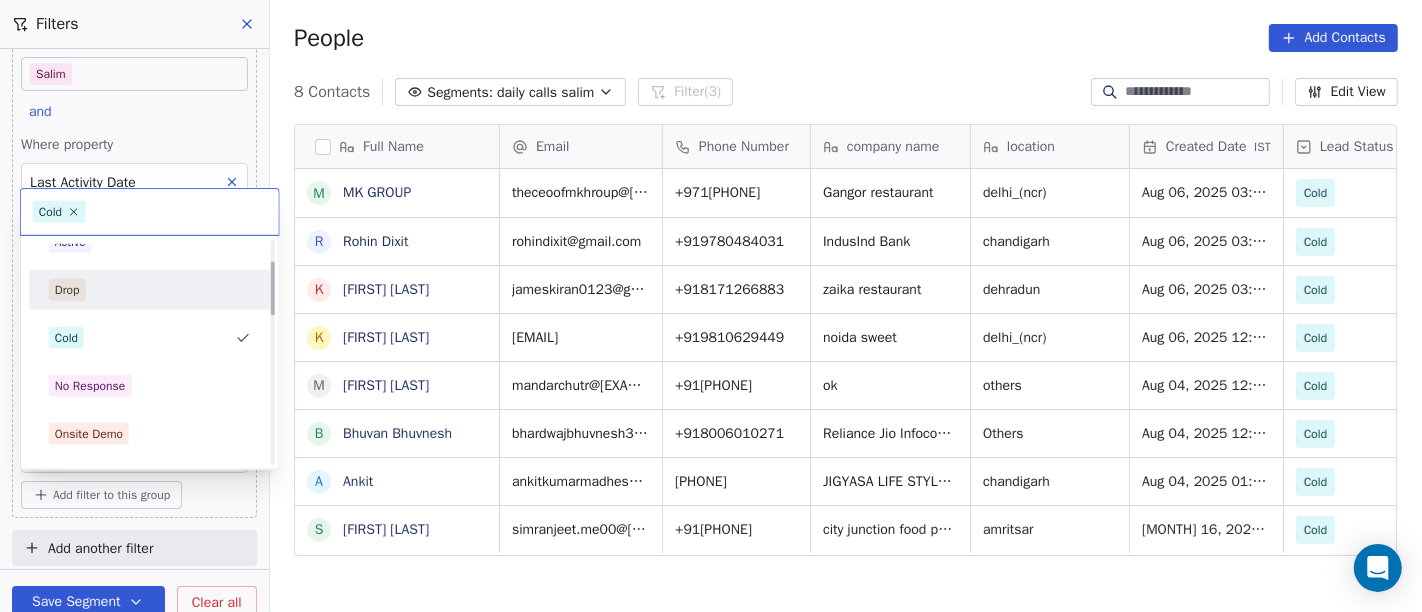 scroll, scrollTop: 111, scrollLeft: 0, axis: vertical 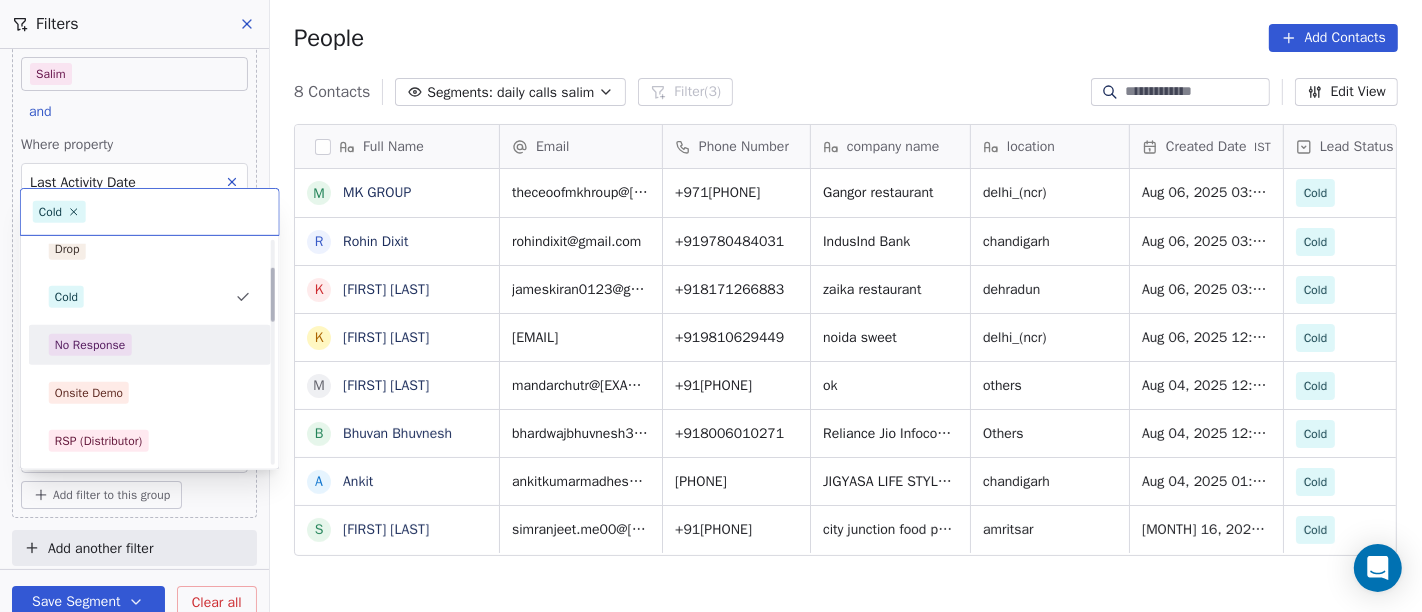 click on "No Response" at bounding box center [90, 345] 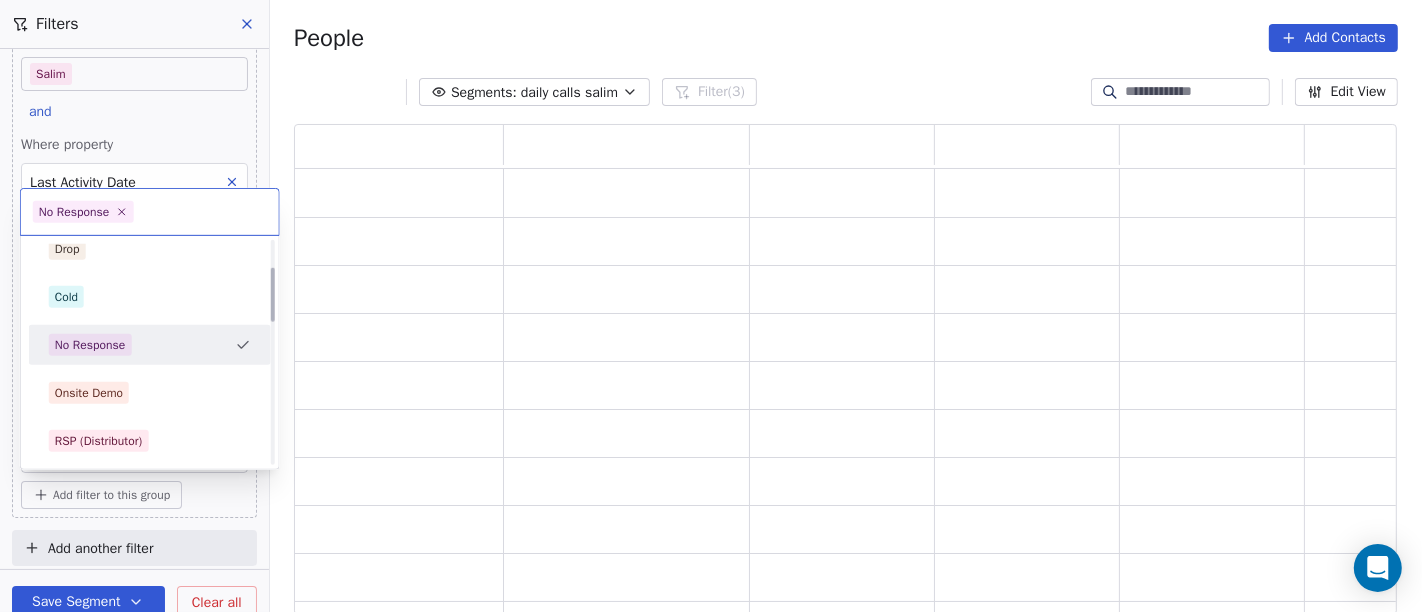 scroll, scrollTop: 17, scrollLeft: 17, axis: both 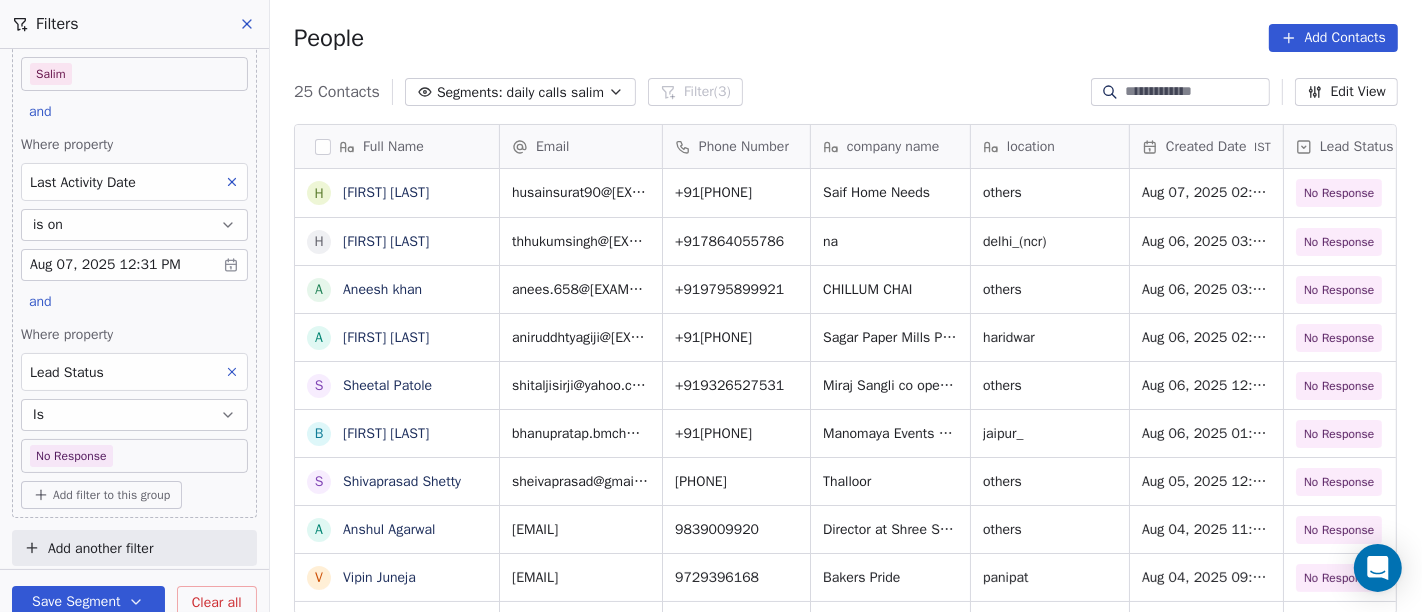 click on "On2Cook India Pvt. Ltd. Contacts People Marketing Workflows Campaigns Sales Pipelines Sequences Beta Tools Apps AI Agents Help & Support Filters Where property Assignee Includes Salim and Where property Last Activity Date is on [MONTH] 07, 2025 [HOUR]:31 PM and Where property Lead Status Is No Response Add filter to this group Add another filter Save Segment Clear all People Add Contacts 25 Contacts Segments: daily calls salim Filter (3) Edit View Tag Add to Sequence Full Name H Husain M Suratwala h hukum singh A Aneesh khan A Aniruddh Tyagi S Sheetal Patole B Bhanu Pratap Singh S Shivaprasad Shetty A Anshul Agarwal V Vipin Juneja P Priya Chauhan P Puneet Gupta S Santosh Sah S Shivaji Shevgaonkar (Dhangar) P Prashant Kumar Sain G Gaurav Malviya P Prakash Ananda Shendage D Devang Thaker D Dr.Arun Lall D Deshmukh Uphar Gruh (Shortly Opning) S Suraj Bajpai A Arjun Sharma J Jeetu Hegde A Ankur Kosambia R Rina Swarnakar A Ajay Upadhyay Email Phone Number company name location Created Date IST Lead Status" at bounding box center (711, 306) 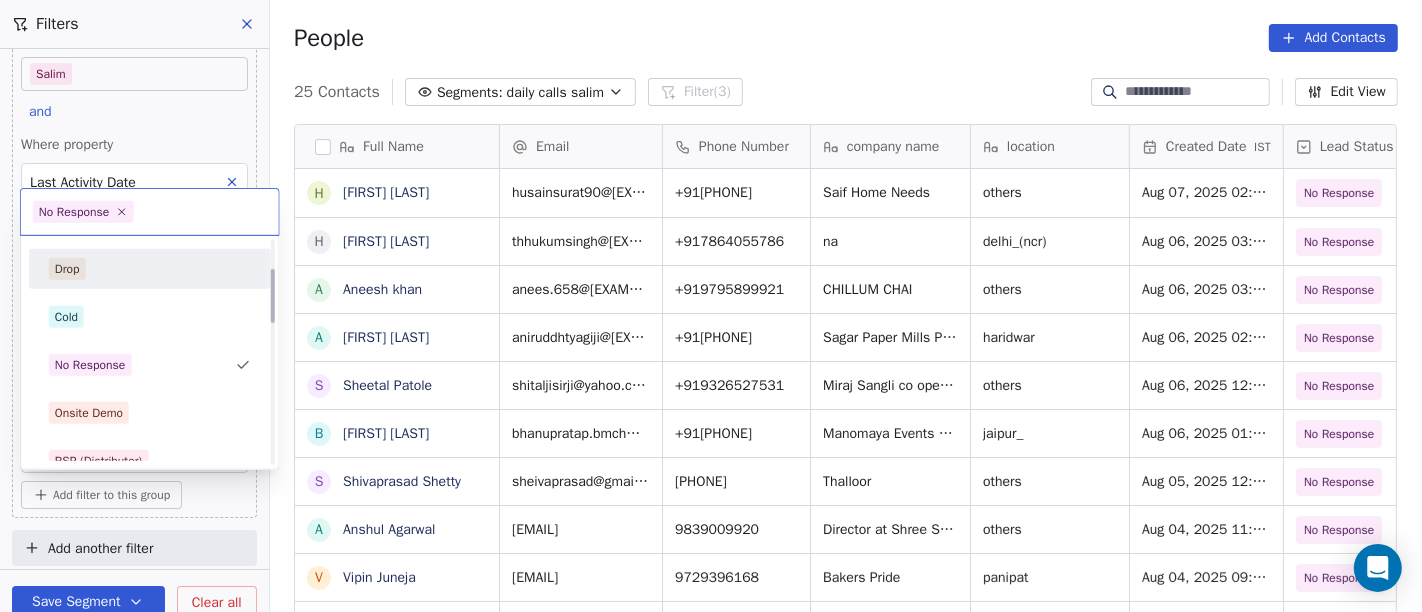 scroll, scrollTop: 125, scrollLeft: 0, axis: vertical 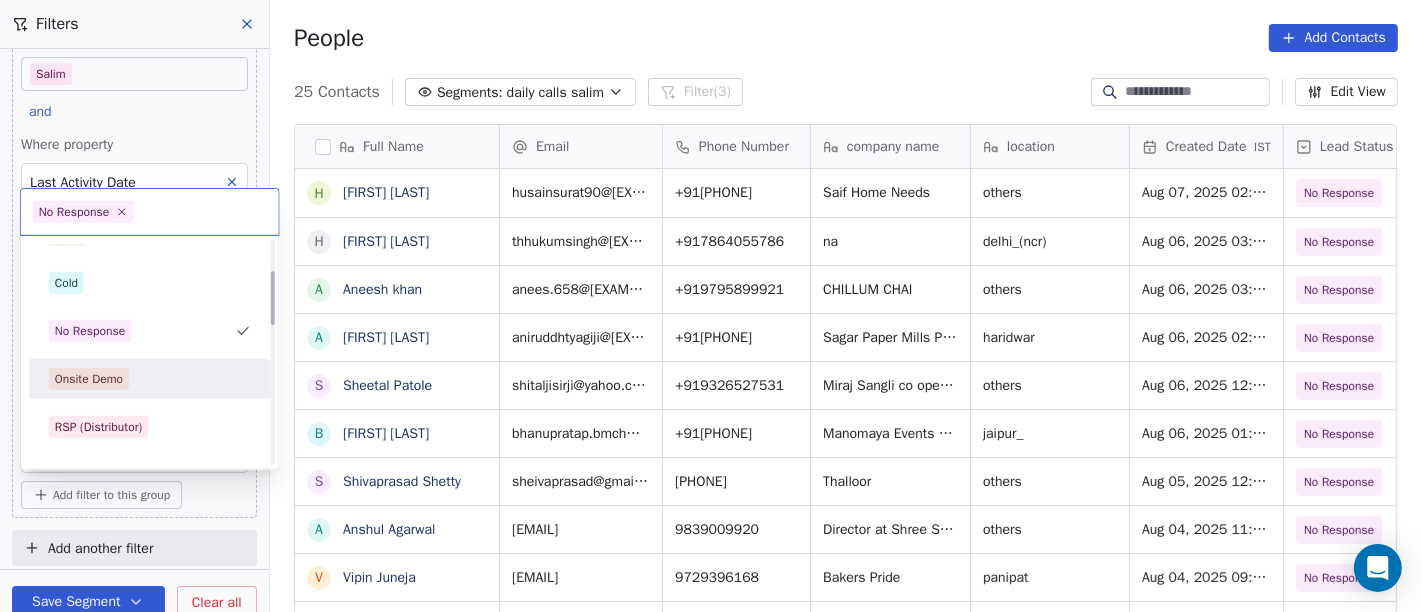 click on "Onsite Demo" at bounding box center (150, 379) 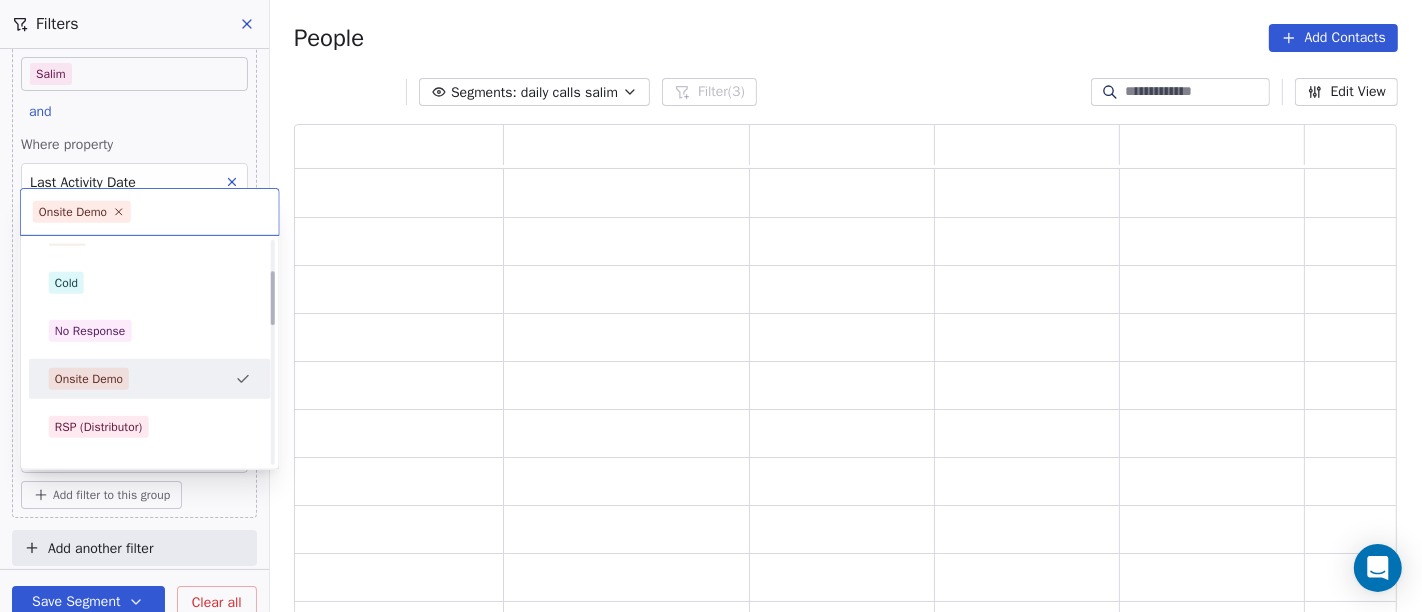 scroll, scrollTop: 17, scrollLeft: 17, axis: both 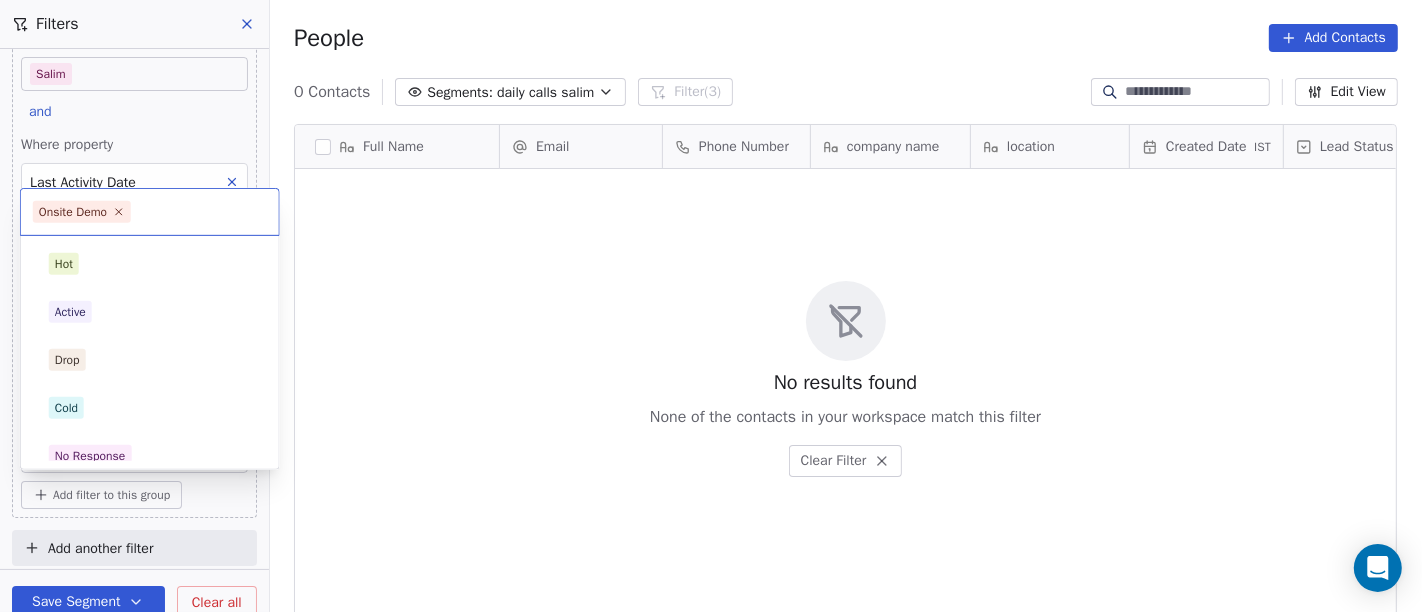 click on "On2Cook India Pvt. Ltd. Contacts People Marketing Workflows Campaigns Sales Pipelines Sequences Beta Tools Apps AI Agents Help & Support Filters Where property Assignee Includes Salim and Where property Last Activity Date is on [MONTH] 07, 2025 [HOUR]:31 PM and Where property Lead Status Is Onsite Demo Add filter to this group Add another filter Save Segment Clear all People Add Contacts 0 Contacts Segments: daily calls salim Filter (3) Edit View Tag Add to Sequence Full Name Email Phone Number company name location Created Date IST Lead Status Tags Assignee Sales Rep To pick up a draggable item, press the space bar. While dragging, use the arrow keys to move the item. Press space again to drop the item in its new position, or press escape to cancel. No results found None of the contacts in your workspace match this filter Clear Filter Onsite Demo Hot Active Drop Cold No Response Onsite Demo RSP (Distributor) Converted Duplicate Call Back Demo Planned Demo Given Confirm" at bounding box center [711, 306] 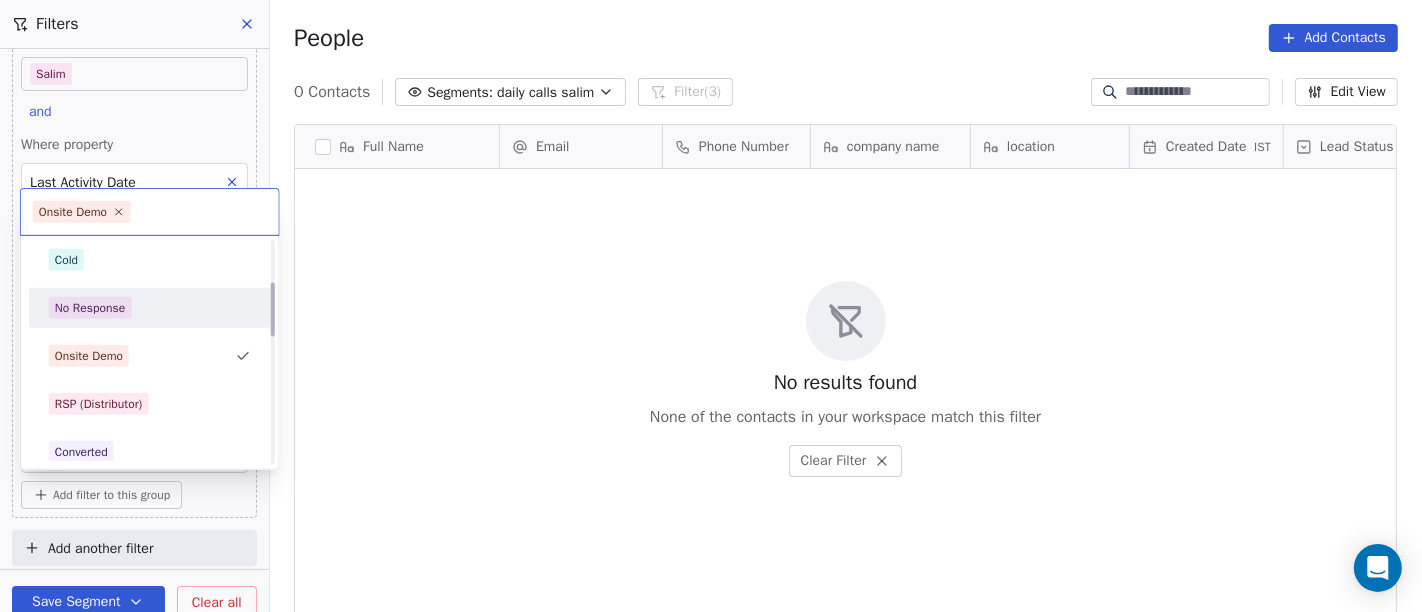 scroll, scrollTop: 174, scrollLeft: 0, axis: vertical 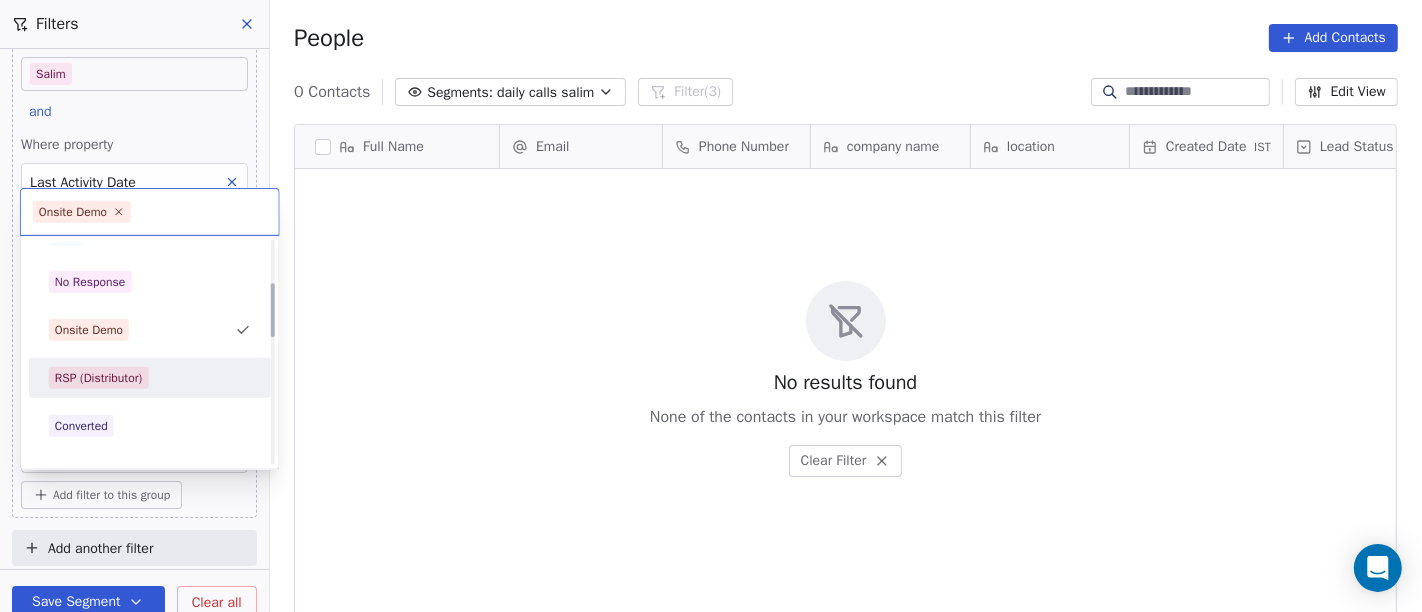 click on "RSP (Distributor)" at bounding box center (150, 378) 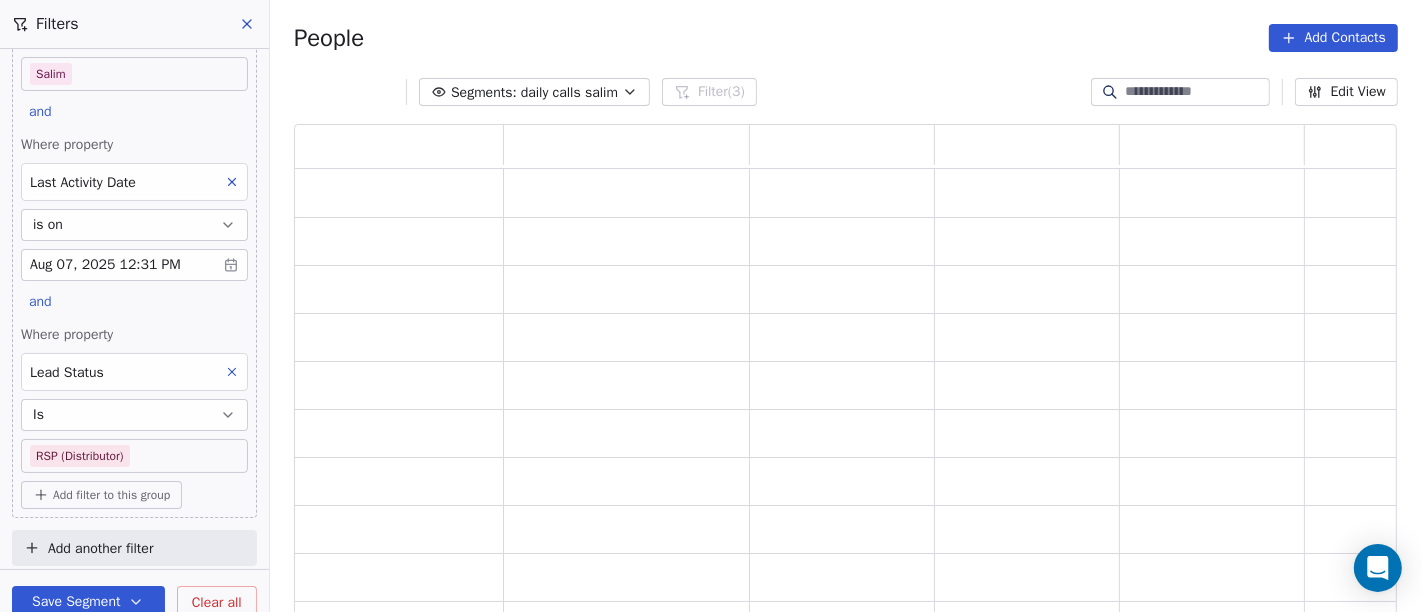 scroll, scrollTop: 17, scrollLeft: 17, axis: both 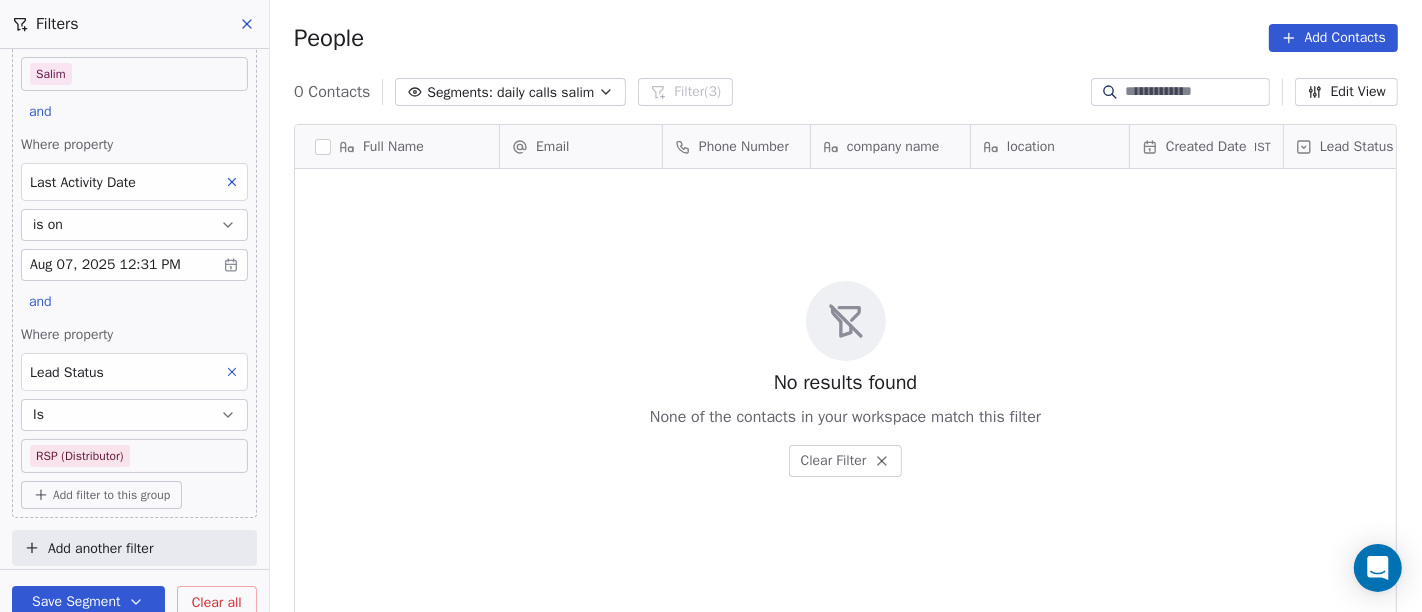 click on "On2Cook India Pvt. Ltd. Contacts People Marketing Workflows Campaigns Sales Pipelines Sequences Beta Tools Apps AI Agents Help & Support Filters Where property Assignee Includes Salim and Where property Last Activity Date is on [MONTH] 07, 2025 [HOUR]:31 PM and Where property Lead Status Is RSP (Distributor) Add filter to this group Add another filter Save Segment Clear all People Add Contacts 0 Contacts Segments: daily calls salim Filter (3) Edit View Tag Add to Sequence Full Name Email Phone Number company name location Created Date IST Lead Status Tags Assignee Sales Rep To pick up a draggable item, press the space bar. While dragging, use the arrow keys to move the item. Press space again to drop the item in its new position, or press escape to cancel. No results found None of the contacts in your workspace match this filter Clear Filter Onsite Demo Hot Active Drop Cold No Response Onsite Demo RSP (Distributor) Converted Duplicate Call Back Demo Planned Demo Given Confirm" at bounding box center (711, 306) 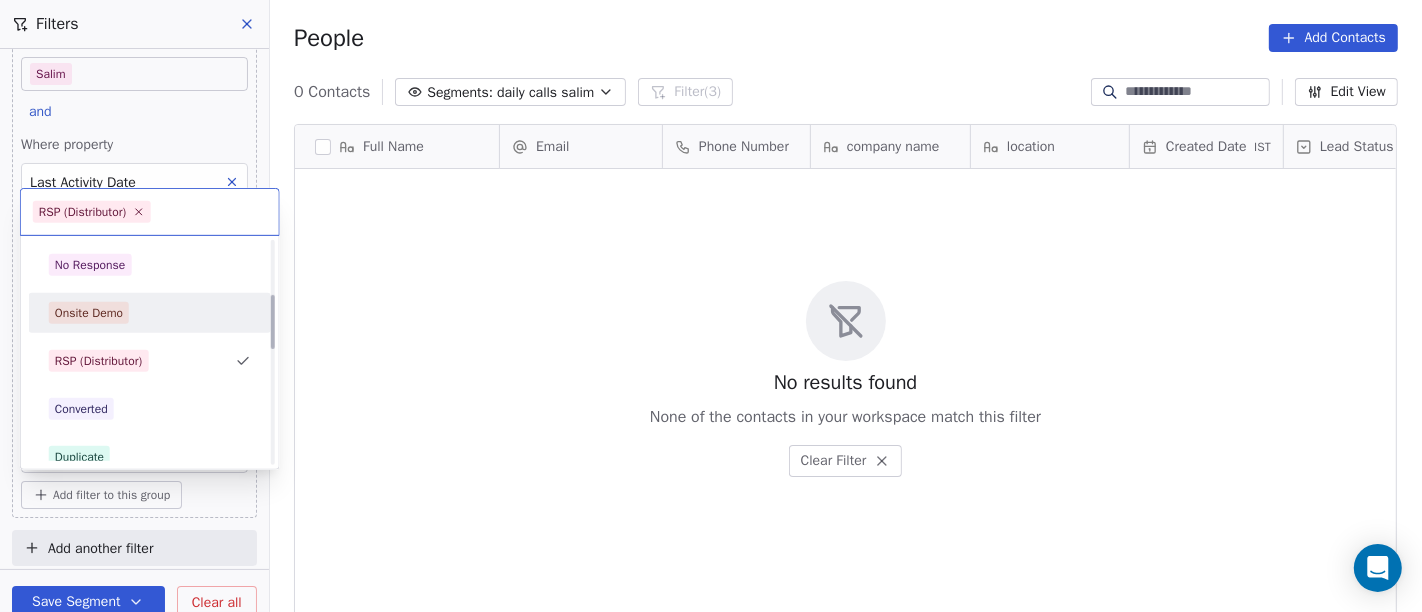 scroll 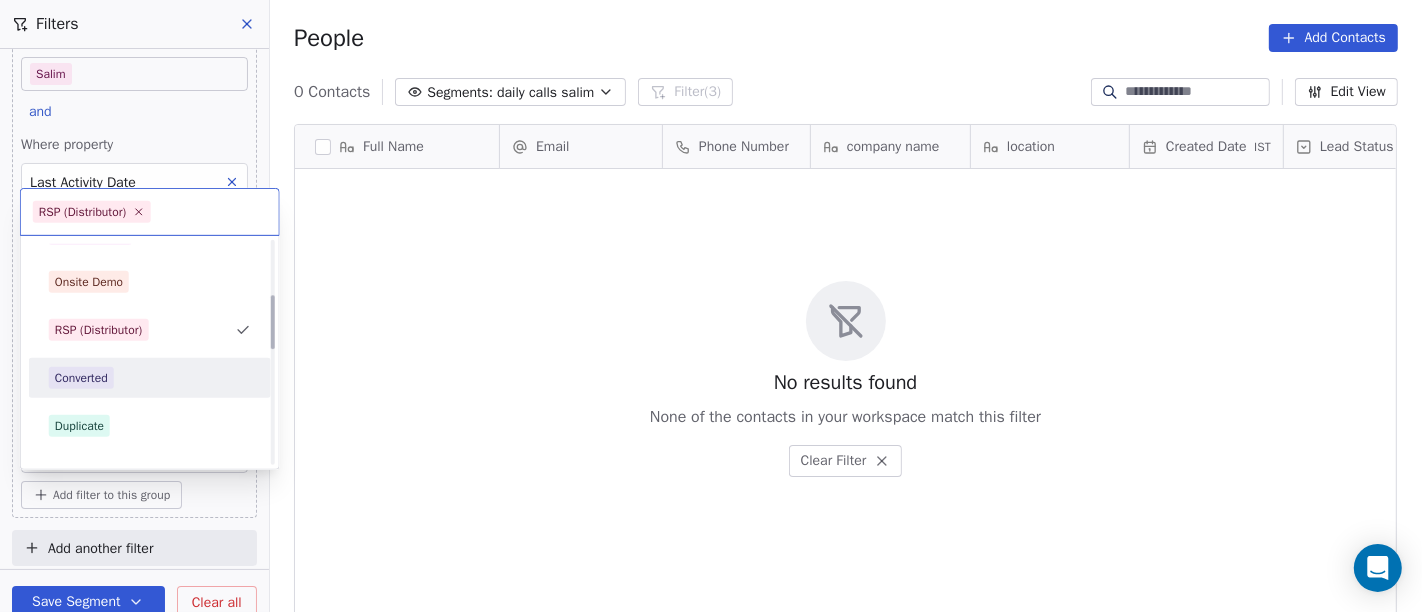 click on "Converted" at bounding box center [150, 378] 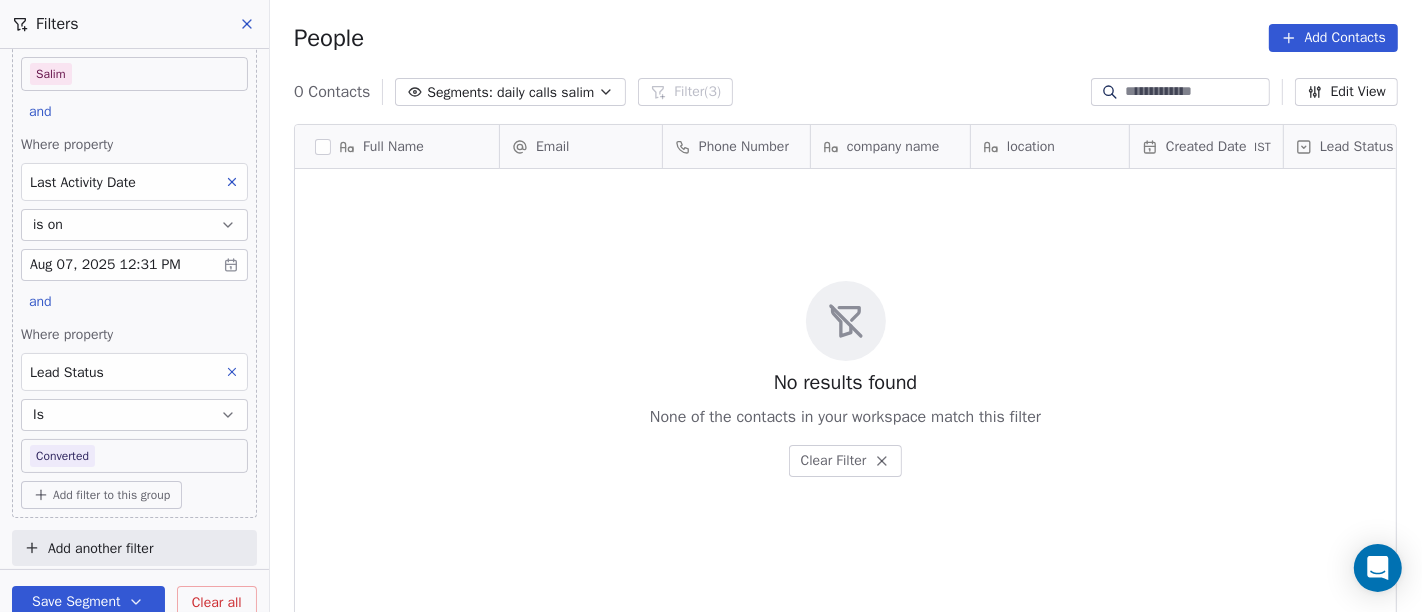 click on "Where property   Lead Status   Is Converted" at bounding box center [134, 399] 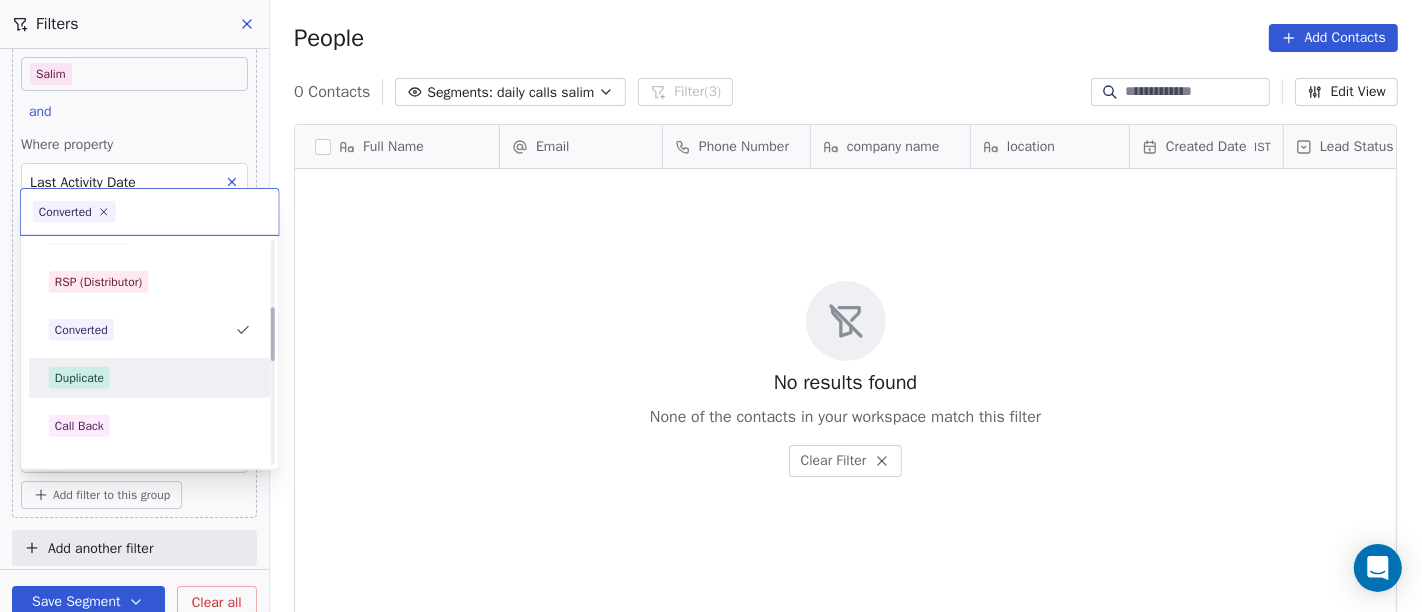 click on "Duplicate" at bounding box center [150, 378] 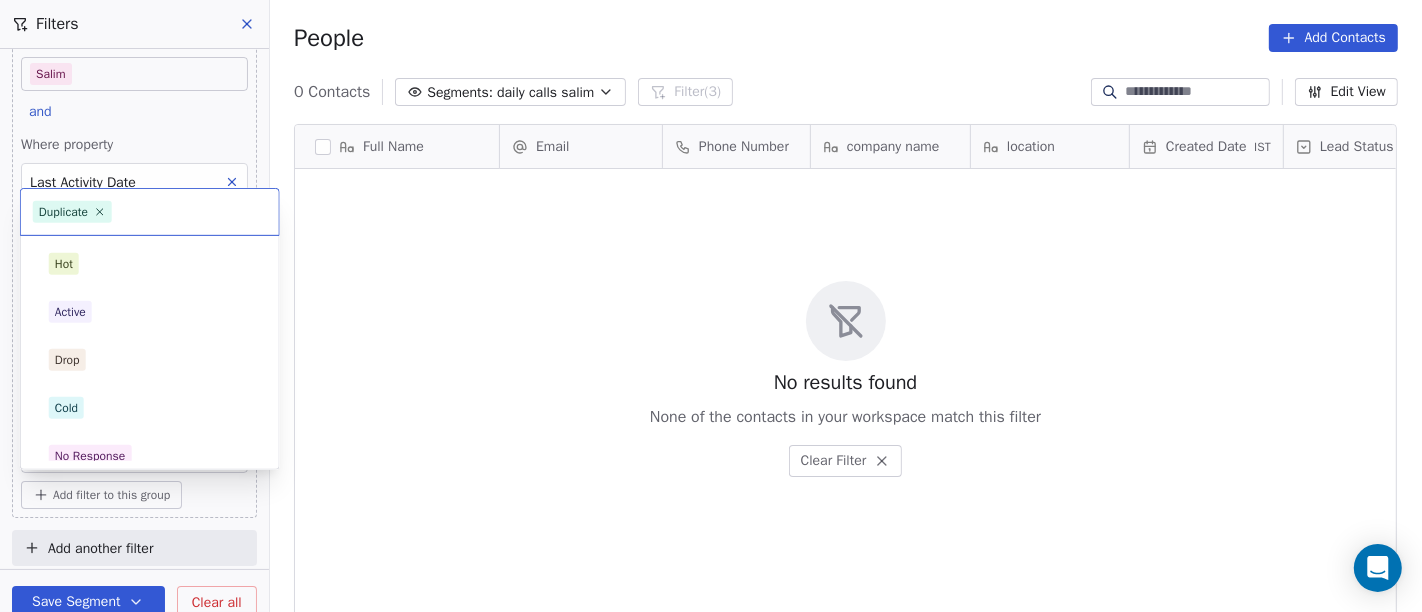 click on "On2Cook India Pvt. Ltd. Contacts People Marketing Workflows Campaigns Sales Pipelines Sequences Beta Tools Apps AI Agents Help & Support Filters Where property Assignee Includes Salim and Where property Last Activity Date is on [MONTH] 07, 2025 [HOUR]:31 PM and Where property Lead Status Is Duplicate Add filter to this group Add another filter Save Segment Clear all People Add Contacts 0 Contacts Segments: daily calls salim Filter (3) Edit View Tag Add to Sequence Full Name Email Phone Number company name location Created Date IST Lead Status Tags Assignee Sales Rep To pick up a draggable item, press the space bar. While dragging, use the arrow keys to move the item. Press space again to drop the item in its new position, or press escape to cancel. No results found None of the contacts in your workspace match this filter Clear Filter Duplicate Hot Active Drop Cold No Response Onsite Demo RSP (Distributor) Converted Duplicate Call Back Demo Planned Demo Given Auto Response" at bounding box center (711, 306) 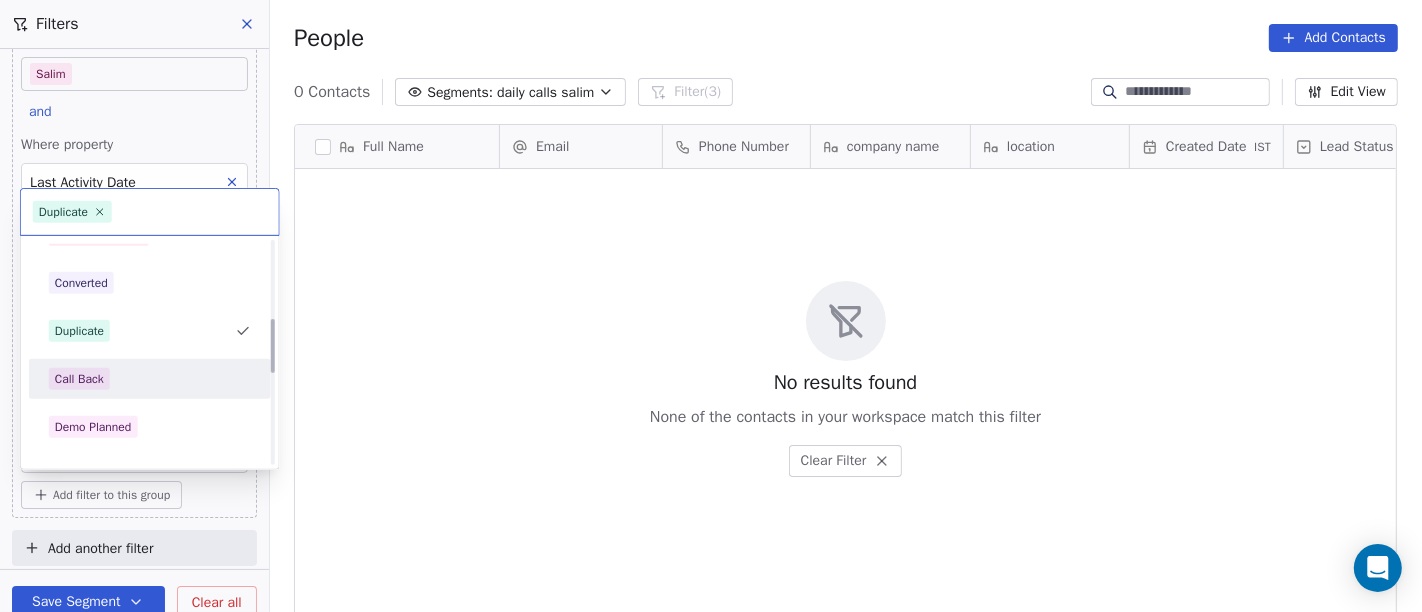 click on "Call Back" at bounding box center [150, 379] 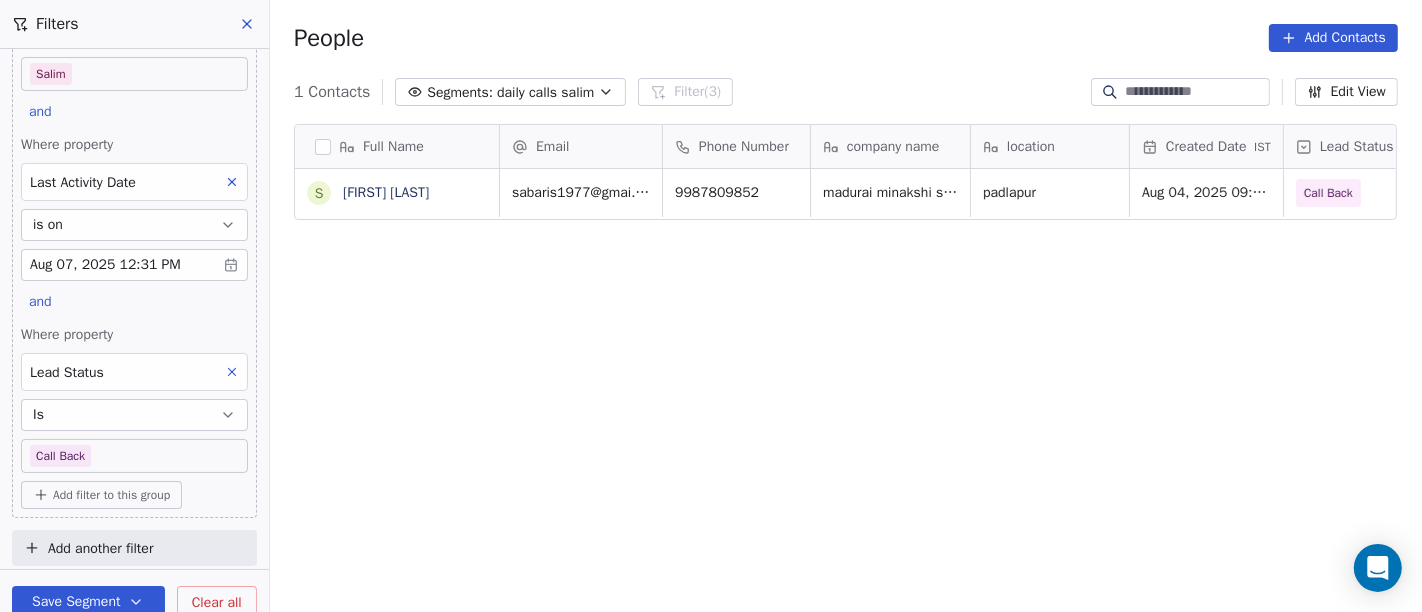 click on "On2Cook India Pvt. Ltd. Contacts People Marketing Workflows Campaigns Sales Pipelines Sequences Beta Tools Apps AI Agents Help & Support Filters Where property Assignee Includes Salim and Where property Last Activity Date is on [MONTH] 07, 2025 [HOUR]:31 PM and Where property Lead Status Is Call Back Add filter to this group Add another filter Save Segment Clear all People Add Contacts 1 Contacts Segments: daily calls salim Filter (3) Edit View Tag Add to Sequence Full Name S Sabarinathan Jayakodi Email Phone Number company name location Created Date IST Lead Status Tags Assignee Sales Rep sabaris1977@[EXAMPLE.COM] [PHONE] [CITY] minakshi south cafe [CITY] [MONTH] 04, 2025 [HOUR]:55 PM Call Back Salim To pick up a draggable item, press the space bar. While dragging, use the arrow keys to move the item. Press space again to drop the item in its new position, or press escape to cancel." at bounding box center (711, 306) 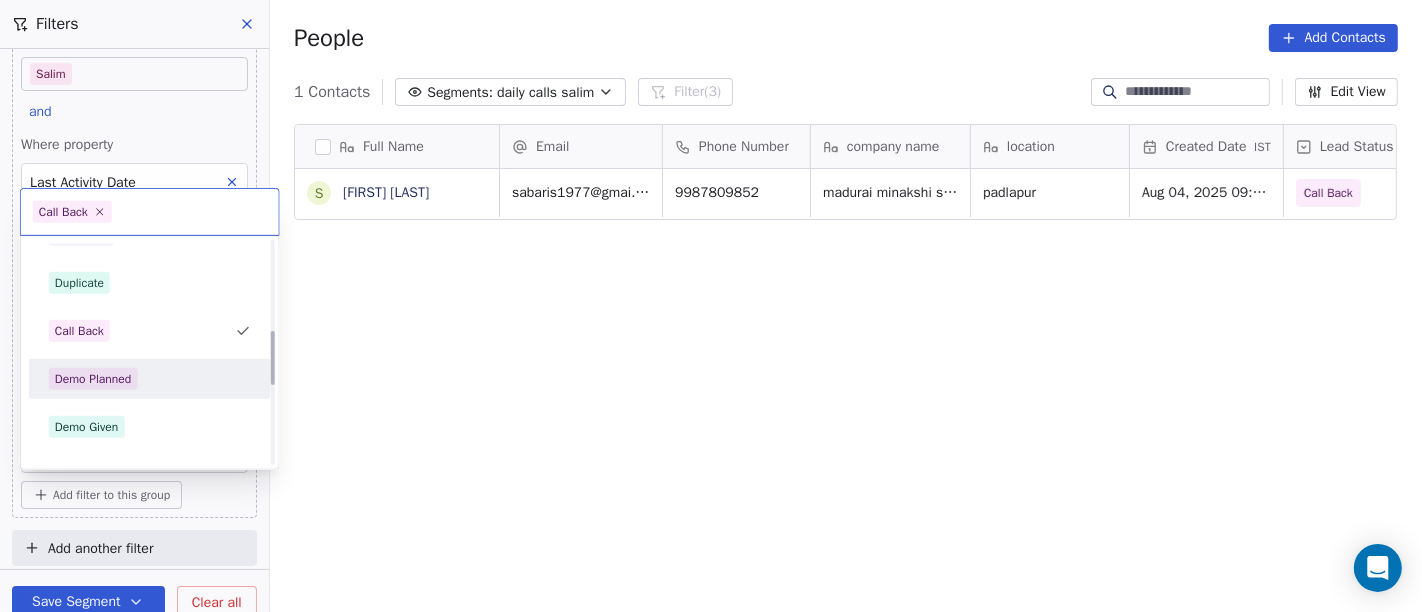 click on "Demo Planned" at bounding box center (150, 379) 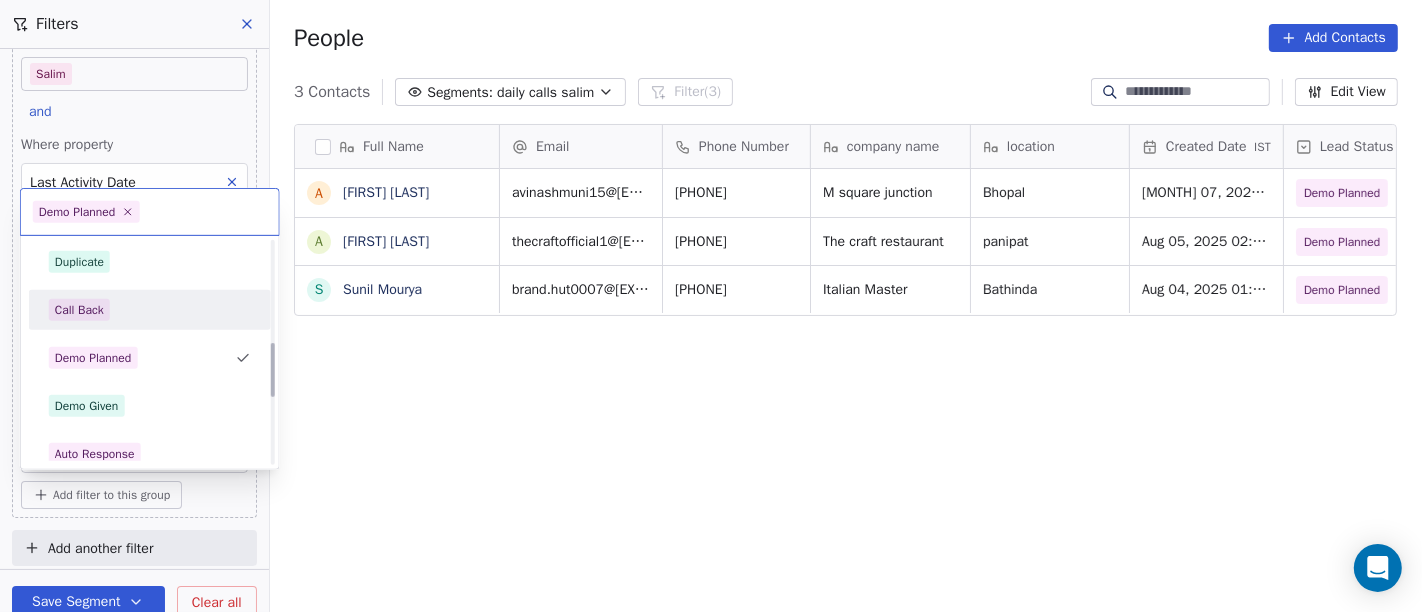 scroll, scrollTop: 414, scrollLeft: 0, axis: vertical 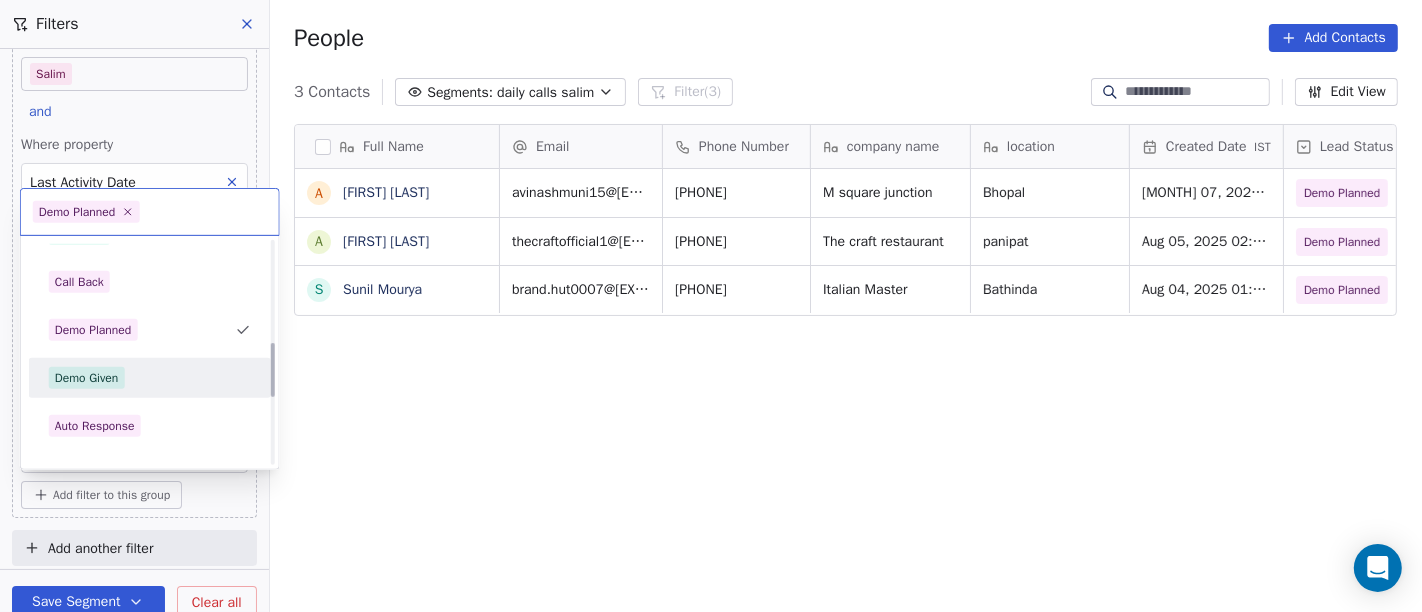 click on "Demo Given" at bounding box center (150, 378) 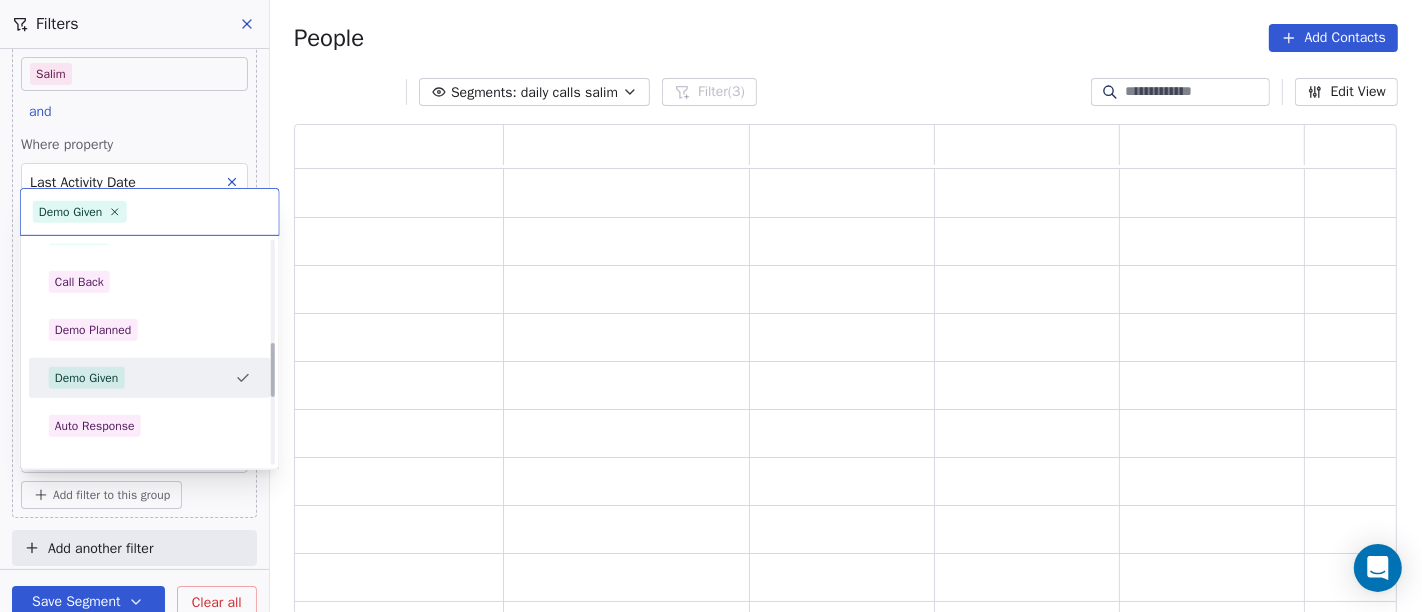 scroll, scrollTop: 17, scrollLeft: 17, axis: both 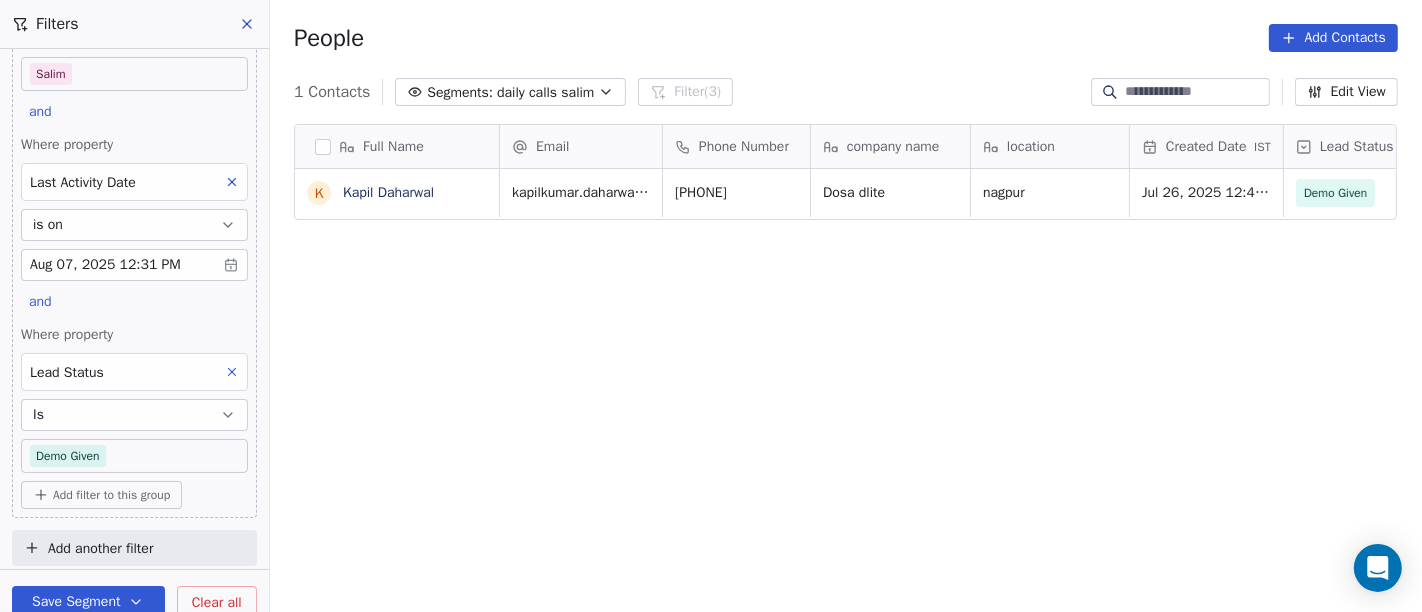 click on "On2Cook India Pvt. Ltd. Contacts People Marketing Workflows Campaigns Sales Pipelines Sequences Beta Tools Apps AI Agents Help & Support Filters Where property Assignee Includes Salim and Where property Last Activity Date is on [MONTH] 07, 2025 [HOUR]:31 PM and Where property Lead Status Is Demo Given Add filter to this group Add another filter Save Segment Clear all People Add Contacts 1 Contacts Segments: daily calls salim Filter (3) Edit View Tag Add to Sequence Full Name K Kapil Daharwal Email Phone Number company name location Created Date IST Lead Status Tags Assignee Sales Rep kapilkumar.daharwal@[EXAMPLE.COM] [PHONE] Dosa dlite [CITY] [MONTH] 26, 2025 [HOUR]:42 AM Demo Given Demo Given Demo Planned Salim Salim To pick up a draggable item, press the space bar. While dragging, use the arrow keys to move the item. Press space again to drop the item in its new position, or press escape to cancel." at bounding box center [711, 306] 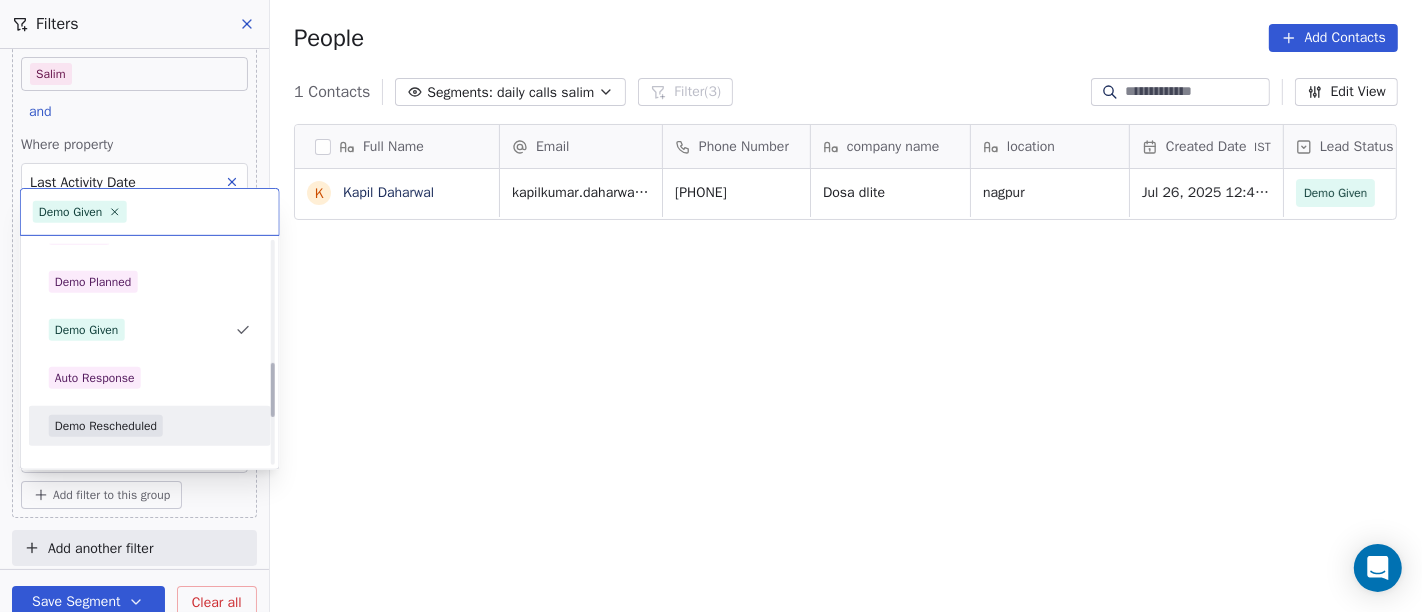 scroll, scrollTop: 573, scrollLeft: 0, axis: vertical 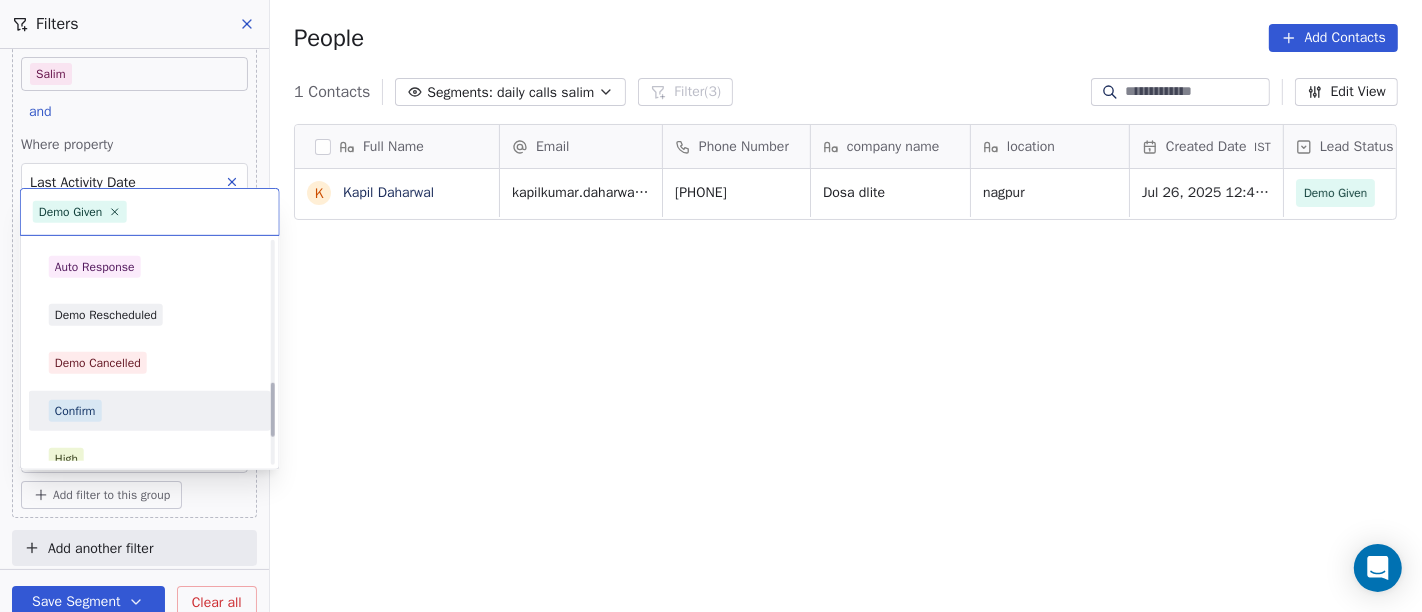 click on "Confirm" at bounding box center (150, 411) 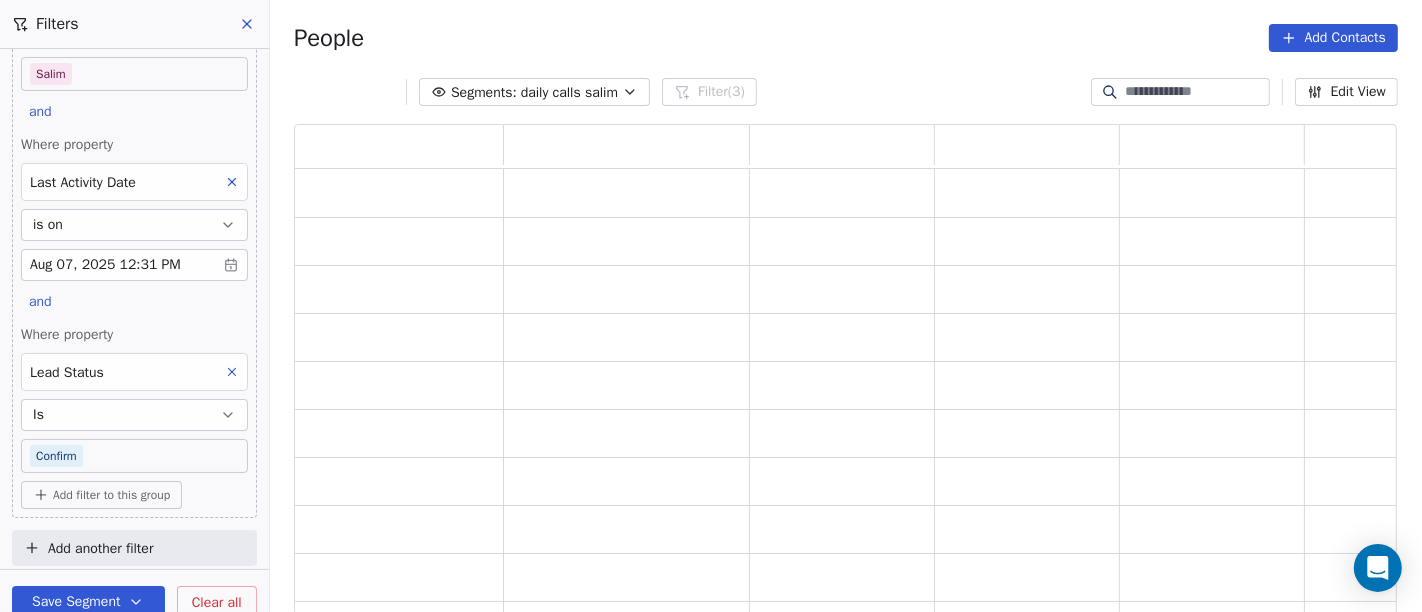 scroll, scrollTop: 17, scrollLeft: 17, axis: both 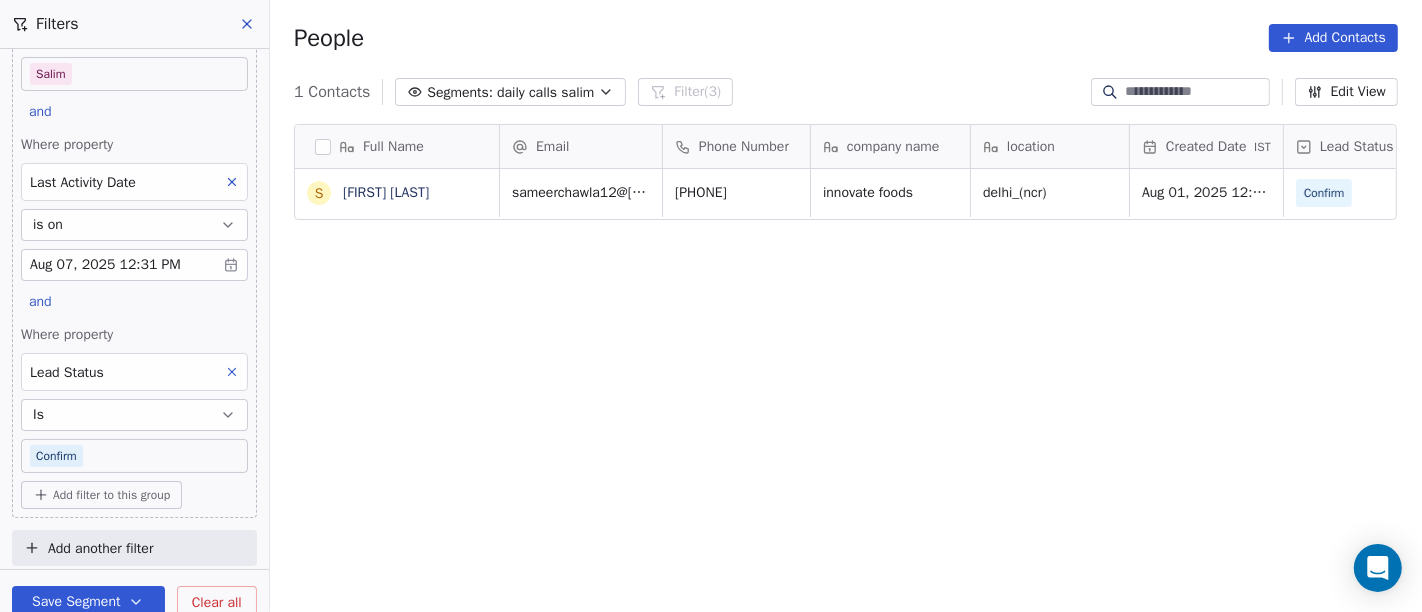 click 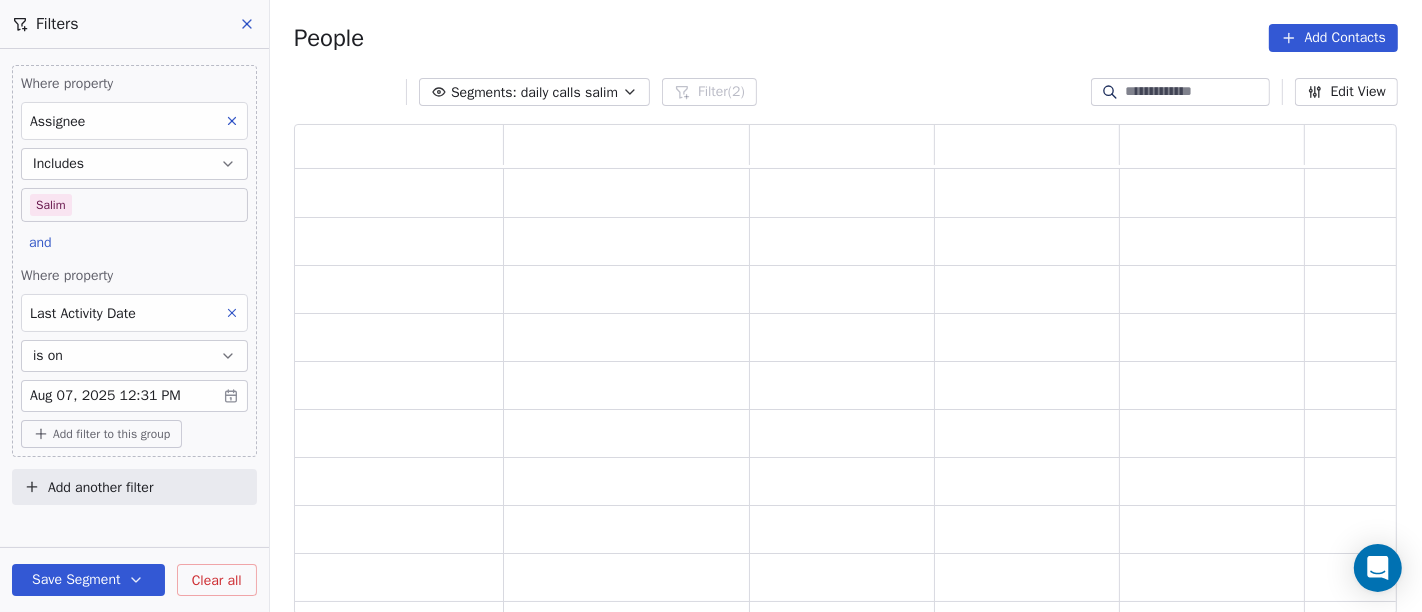 scroll, scrollTop: 0, scrollLeft: 0, axis: both 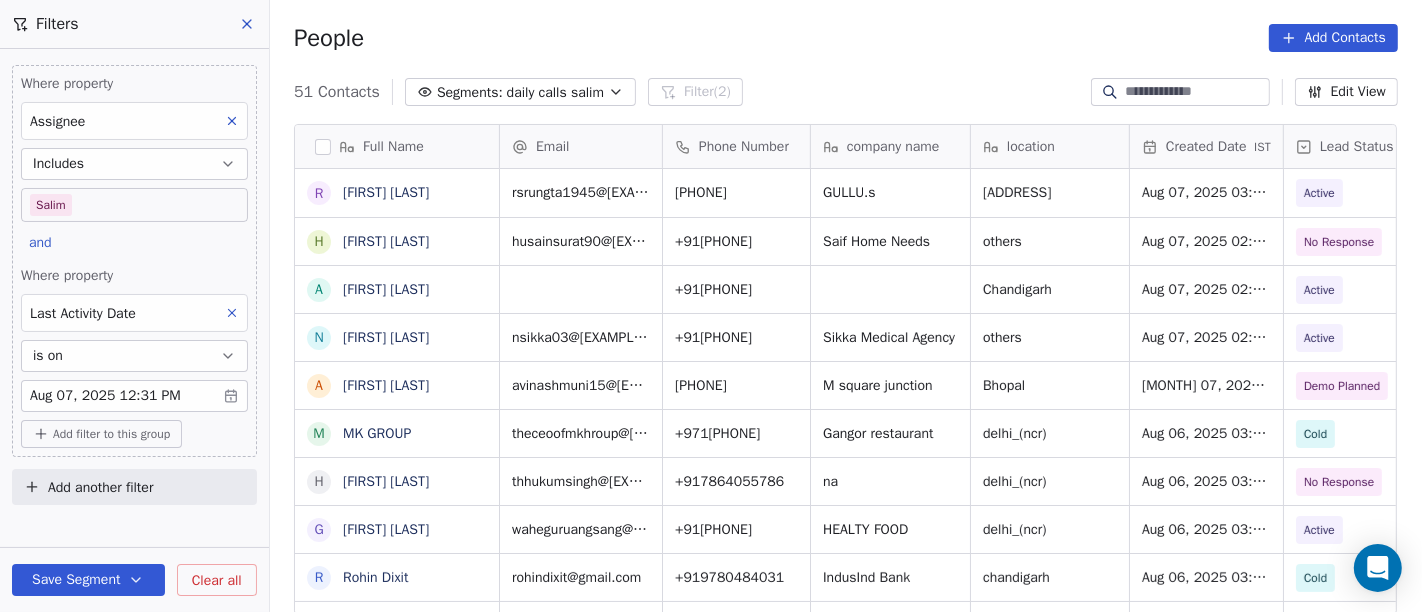 click on "People  Add Contacts" at bounding box center (846, 38) 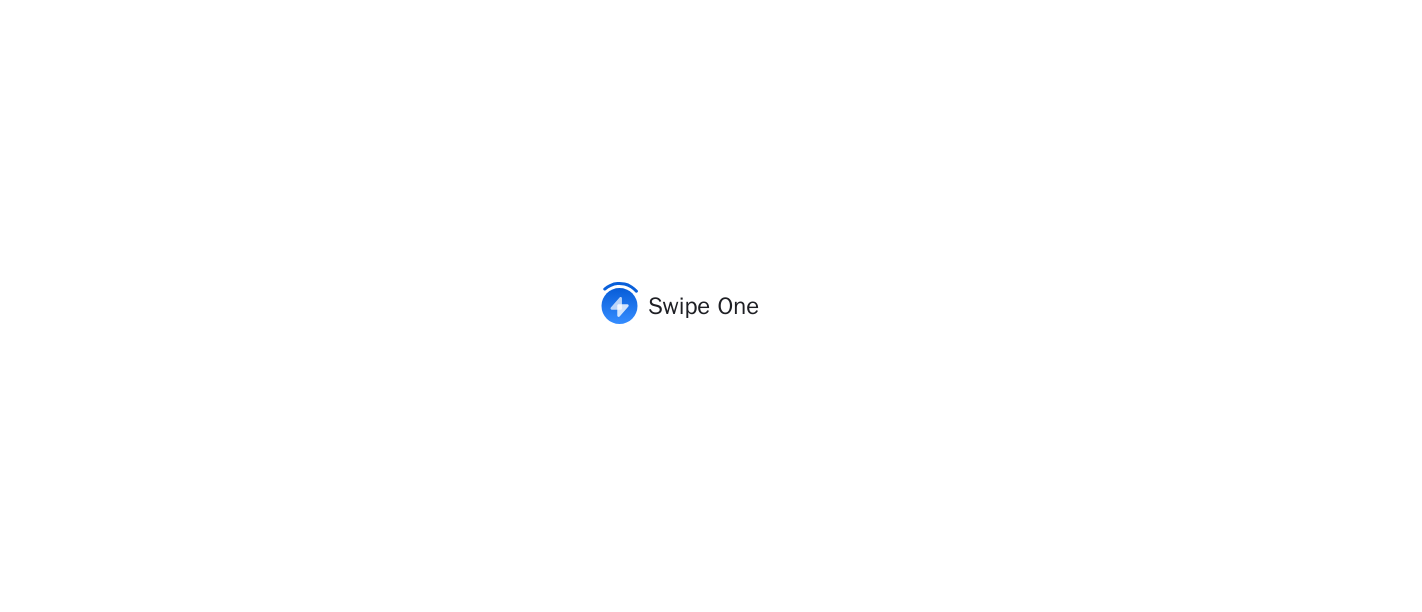 scroll, scrollTop: 0, scrollLeft: 0, axis: both 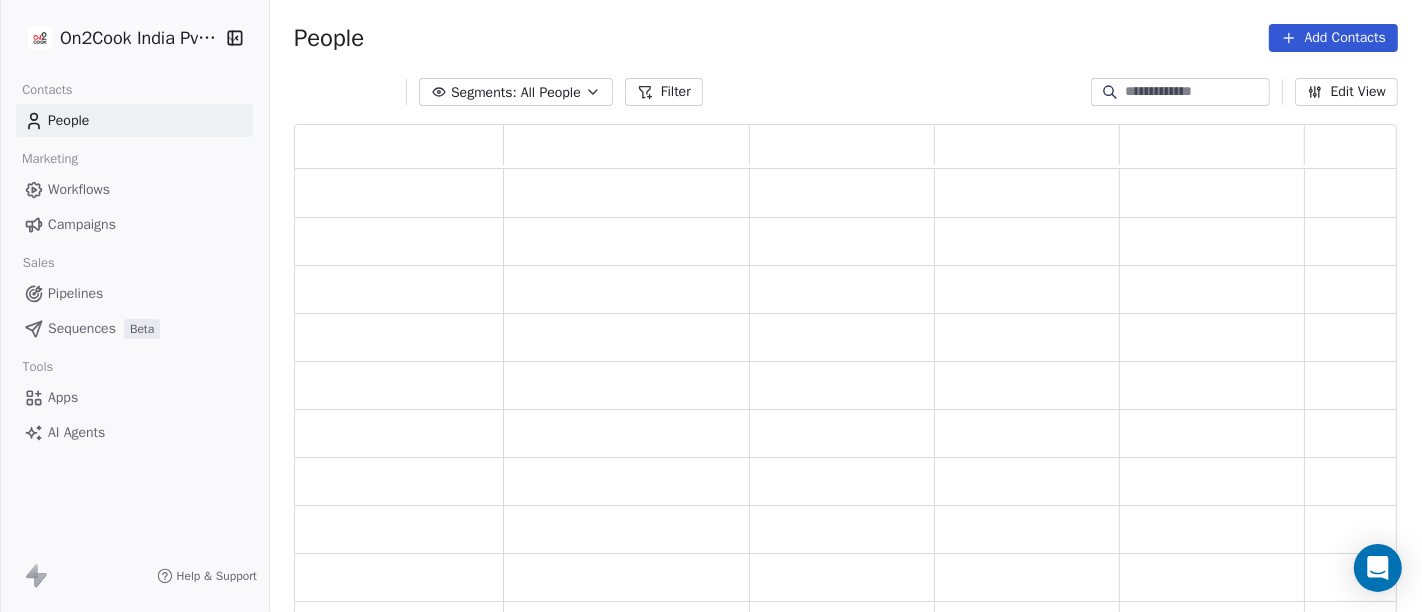 click on "People  Add Contacts" at bounding box center (846, 38) 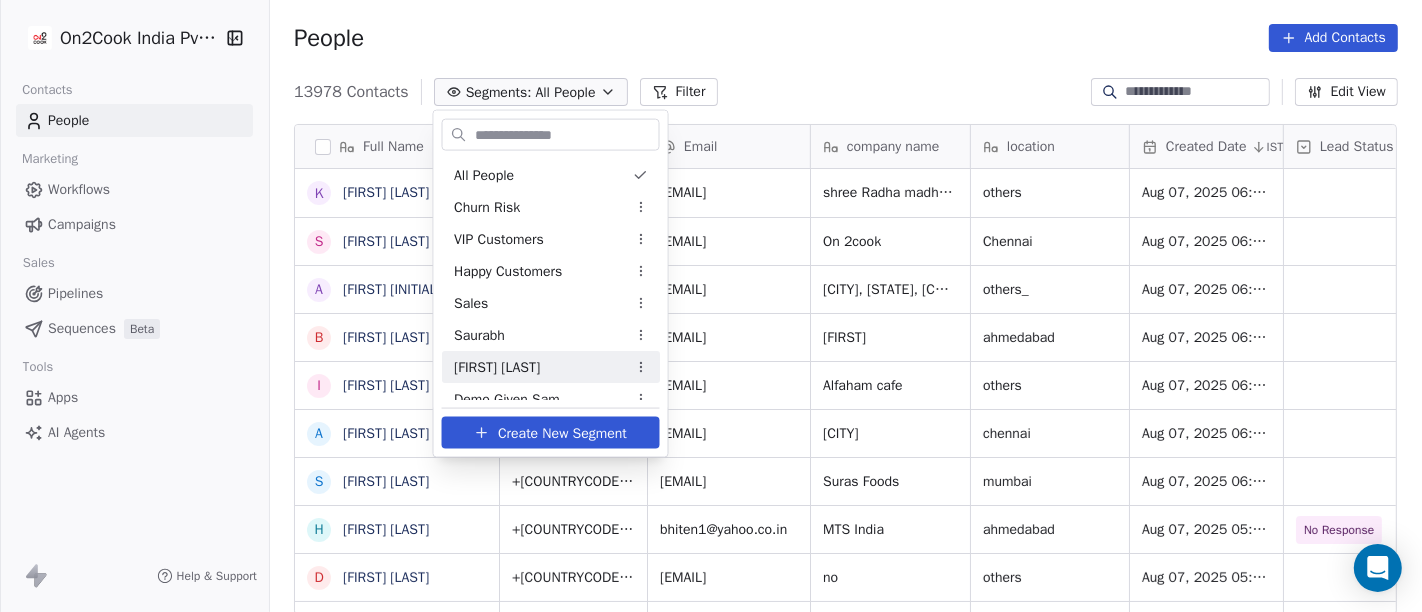 scroll, scrollTop: 79, scrollLeft: 0, axis: vertical 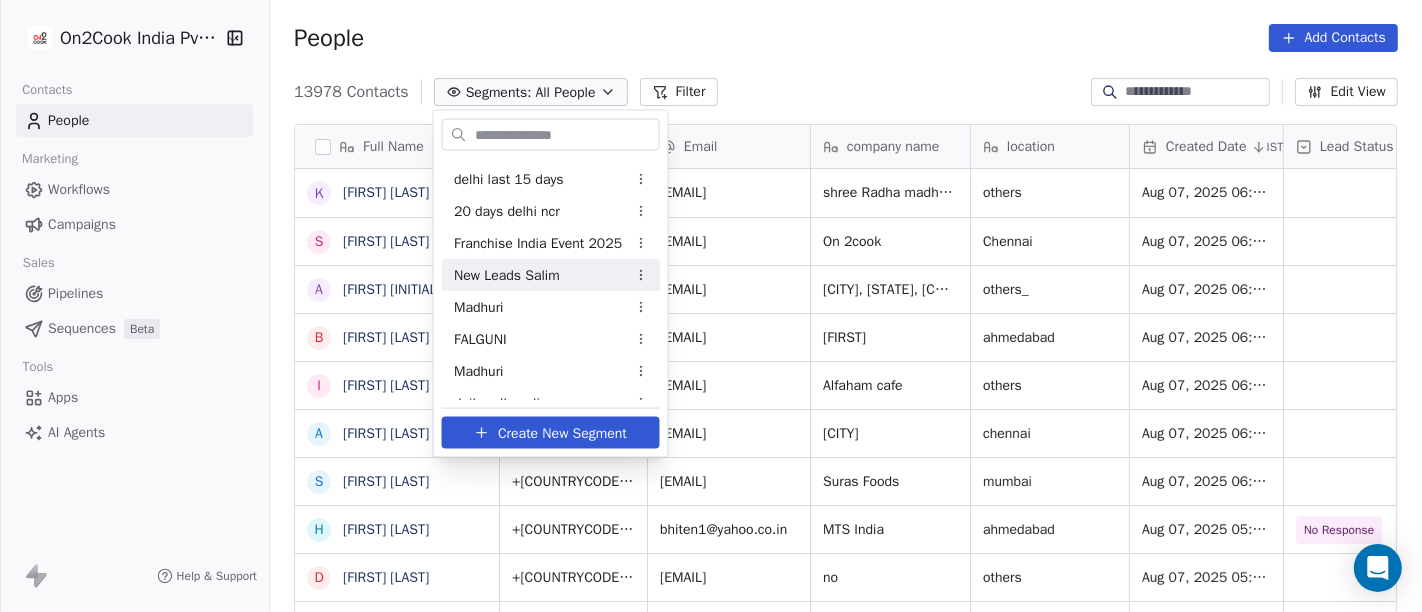click on "New Leads Salim" at bounding box center (507, 274) 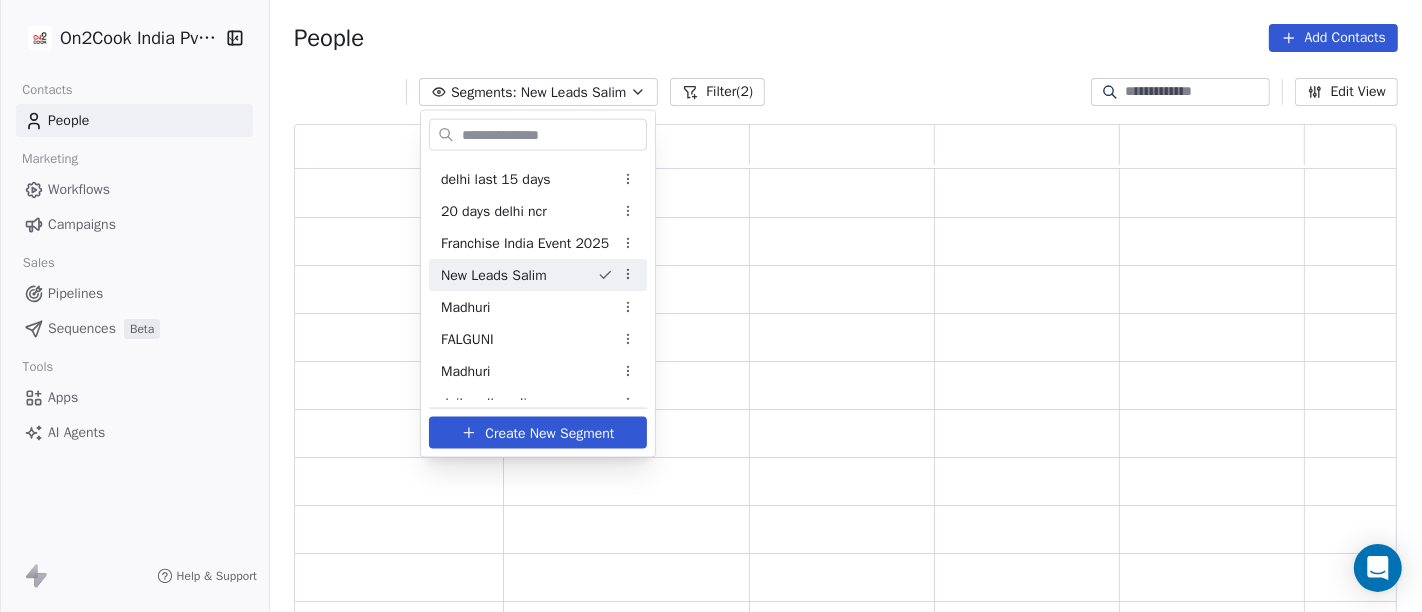 scroll, scrollTop: 17, scrollLeft: 17, axis: both 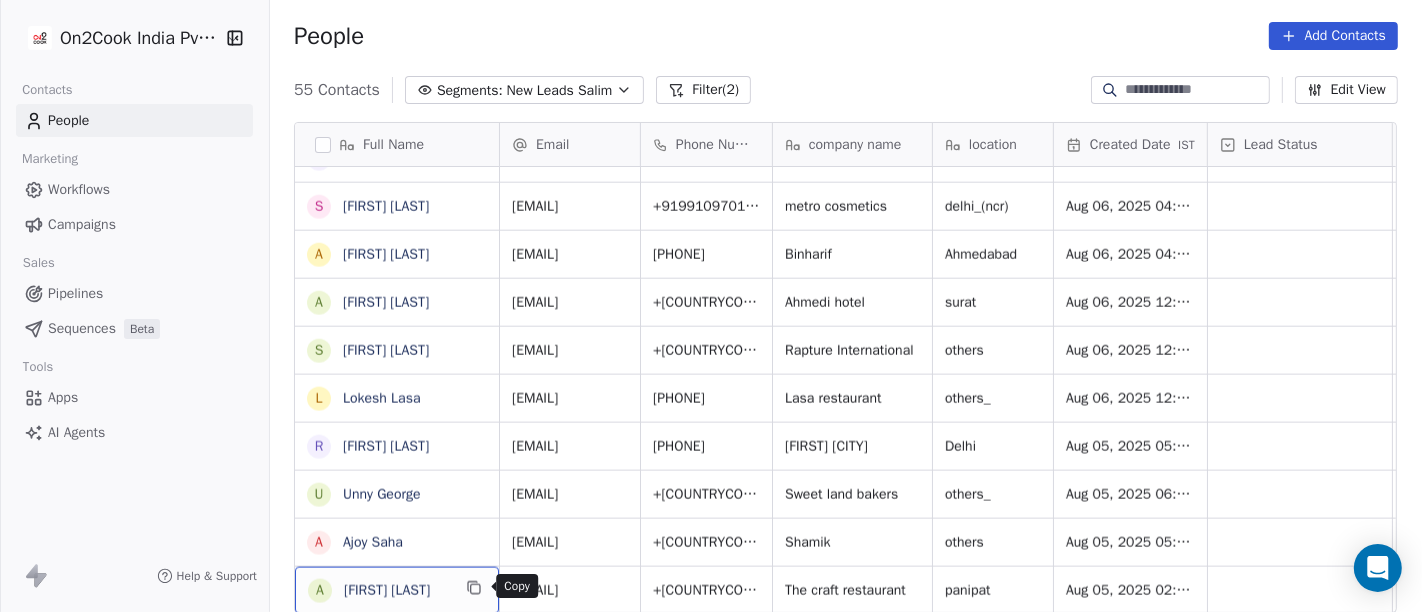 click 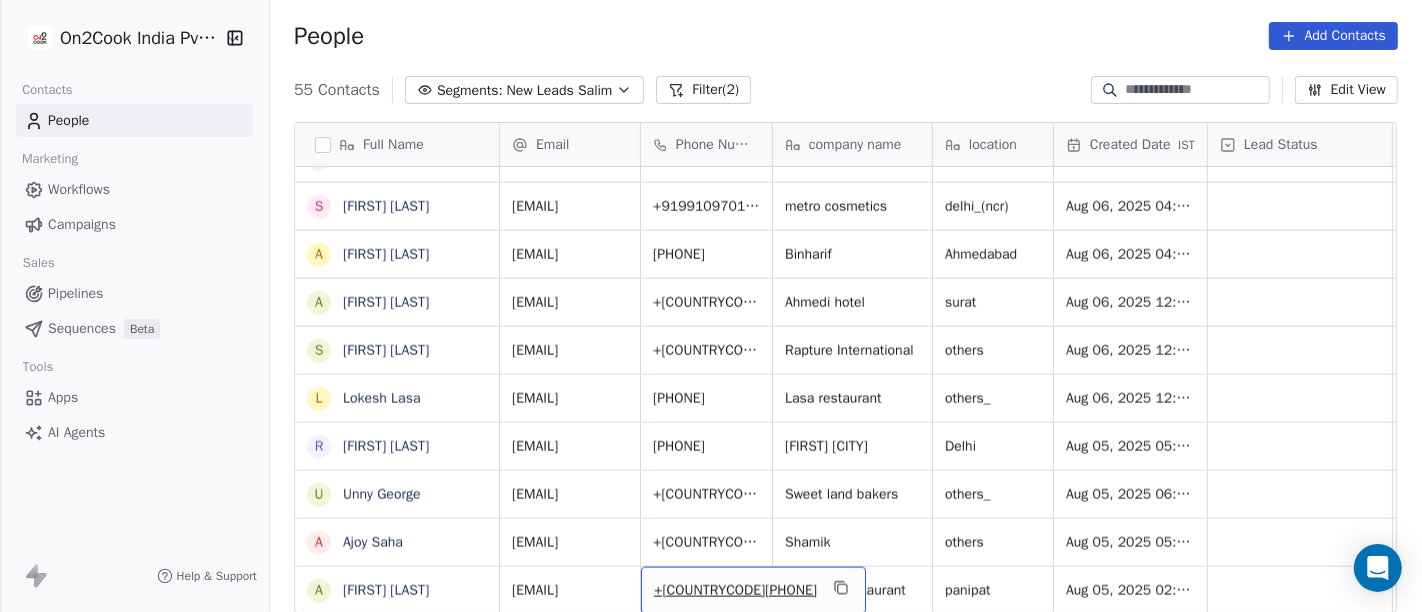 click on "[PHONE]" at bounding box center [735, 591] 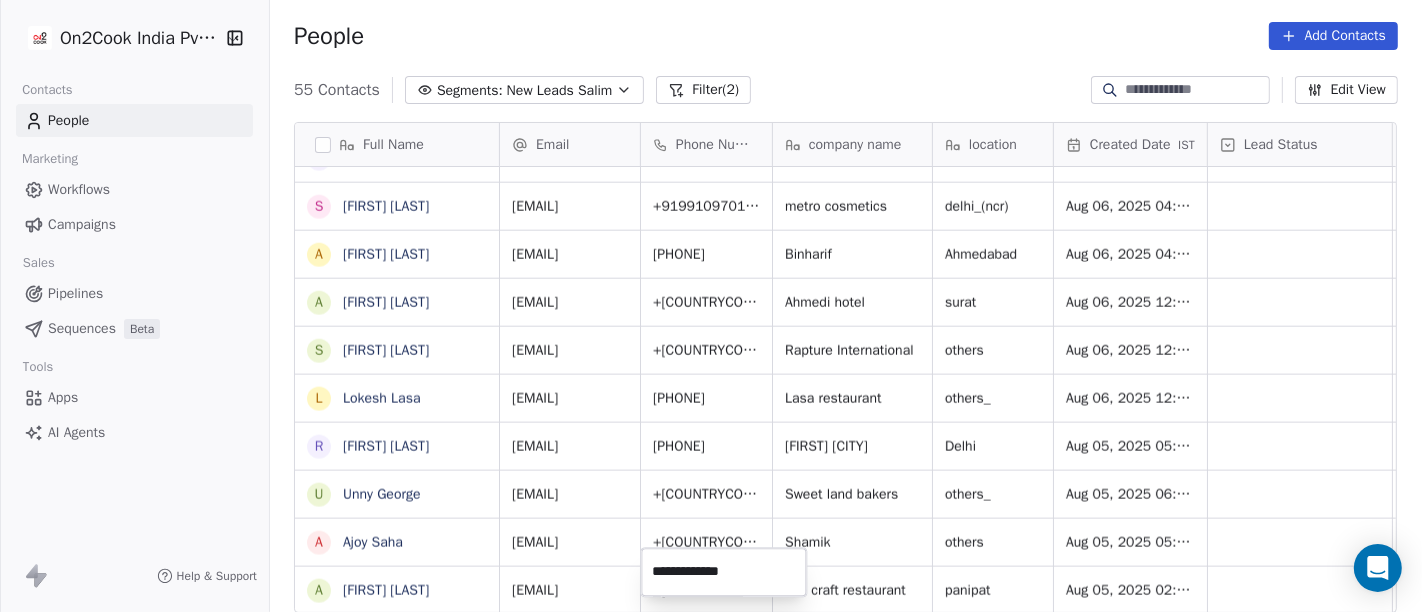 click on "**********" at bounding box center [723, 572] 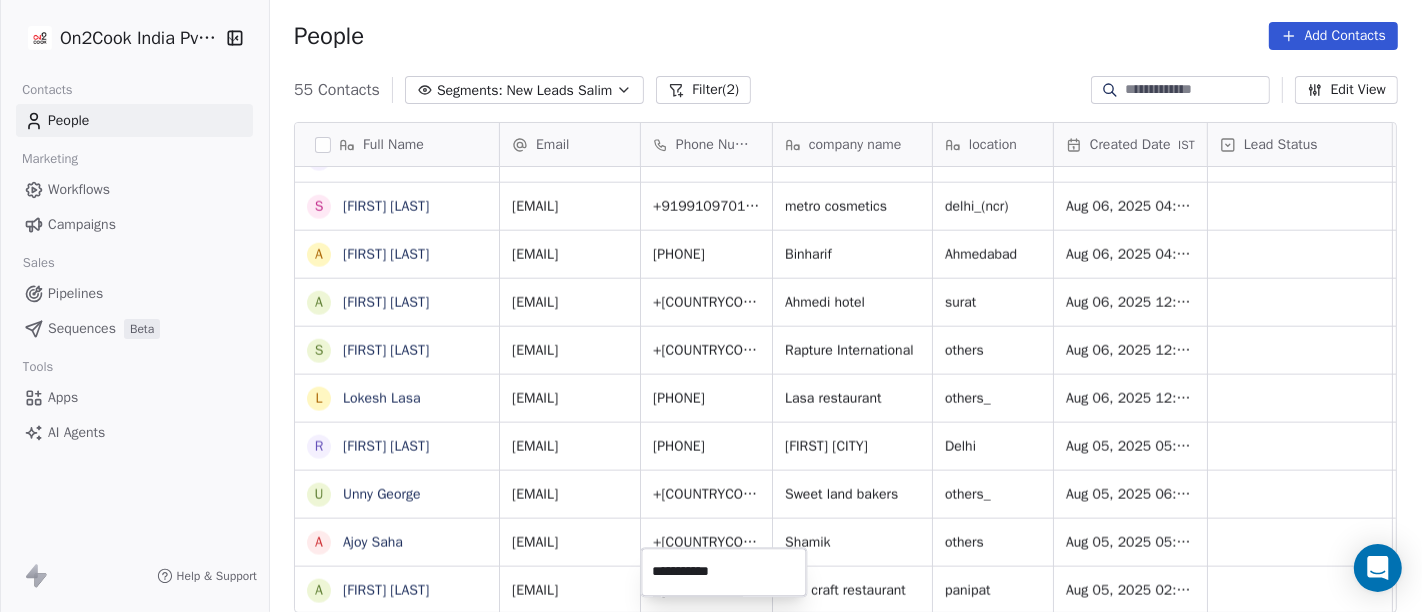 type on "**********" 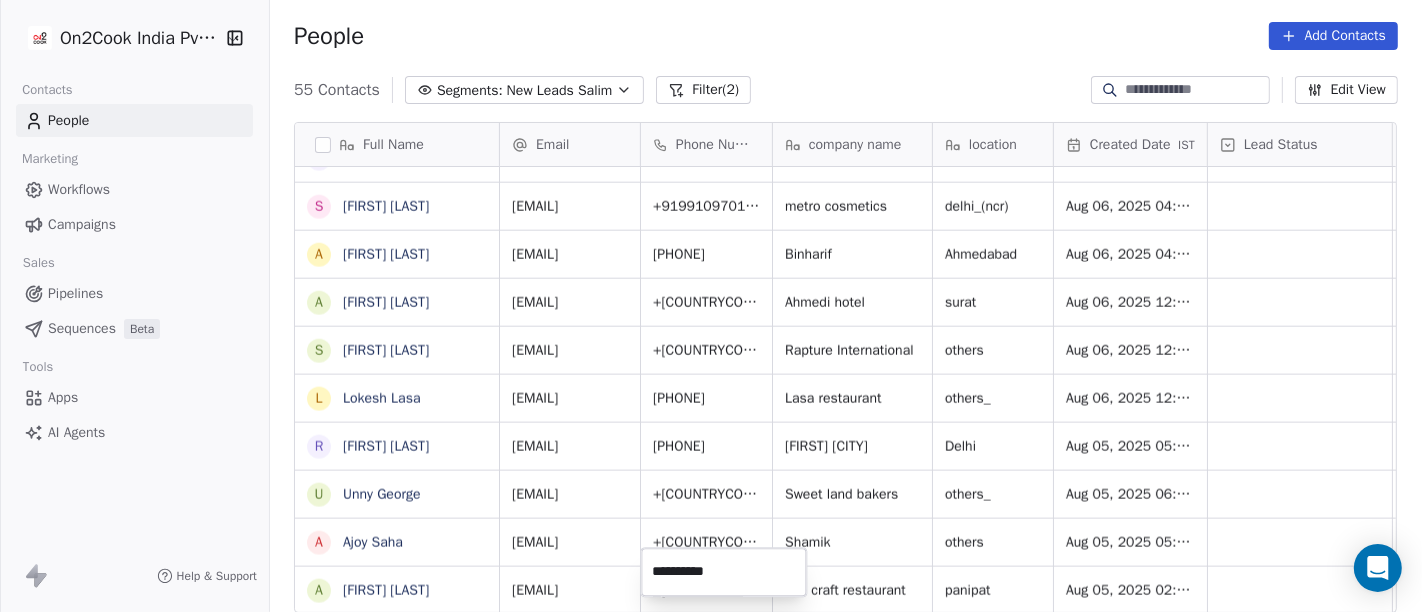 click on "On2Cook India Pvt. Ltd. Contacts People Marketing Workflows Campaigns Sales Pipelines Sequences Beta Tools Apps AI Agents Help & Support People  Add Contacts 55 Contacts Segments: New Leads Salim Filter  (2) Edit View Tag Add to Sequence Full Name R Ramchran Sharma S Surinder Singh j jeeyansh C C L Badgoti S Sukamal Laskar s sandeep D Daljit kaur Pannu S Suresh Ankhiya Raj S Sushil Keshari K KANAIYALAL R Rajesh Mohunta P Pradeep Sharma K Kokila Pathraiyan U US Panda G Girija R Rajesh Verma S Sita Ram Choudhary V Vijay Kumar S Sagar Narula S Sudhakar  narayan jadhav S Sanjay Saini A Avnesh Patel a ayaan shaikh s shoeb Bandi L Lokesh Lasa R Ravi Kumar U Unny George A Ajoy Saha A Ankit nandal Email Phone Number company name location Created Date IST Lead Status Tags Assignee Sales Rep Last Activity Date IST ramcharan176@gml.com +919929169150 Sri rokdiya sweet others Aug 06, 2025 04:51 PM Salim 1984surinder83@gmail.com +919796480006 Self-employed others_ Aug 06, 2025 04:40 PM Salim +919927004373 ghaziabad Salim" at bounding box center (711, 306) 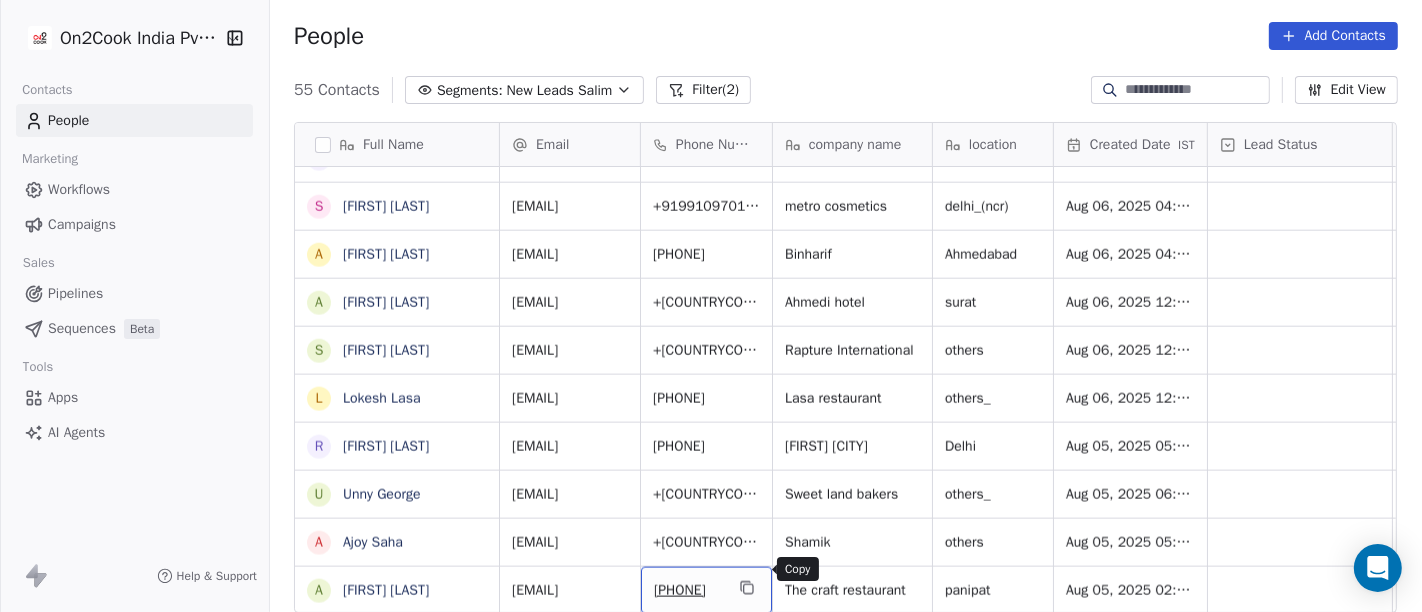 click 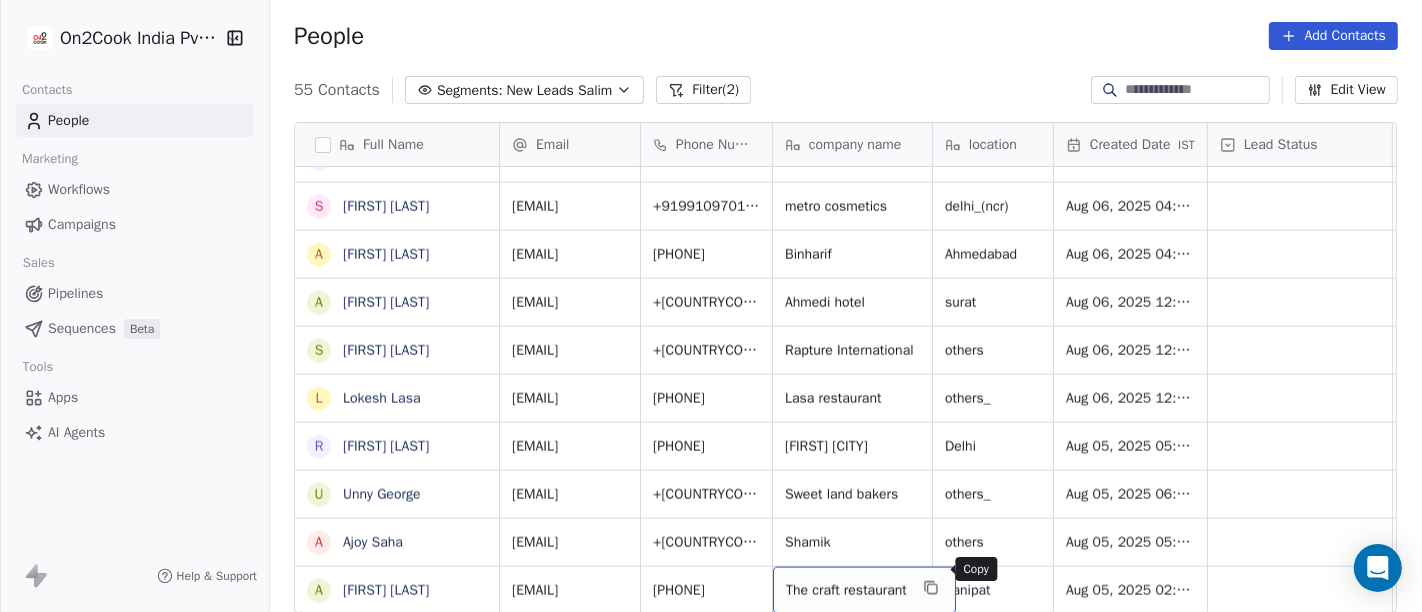 click 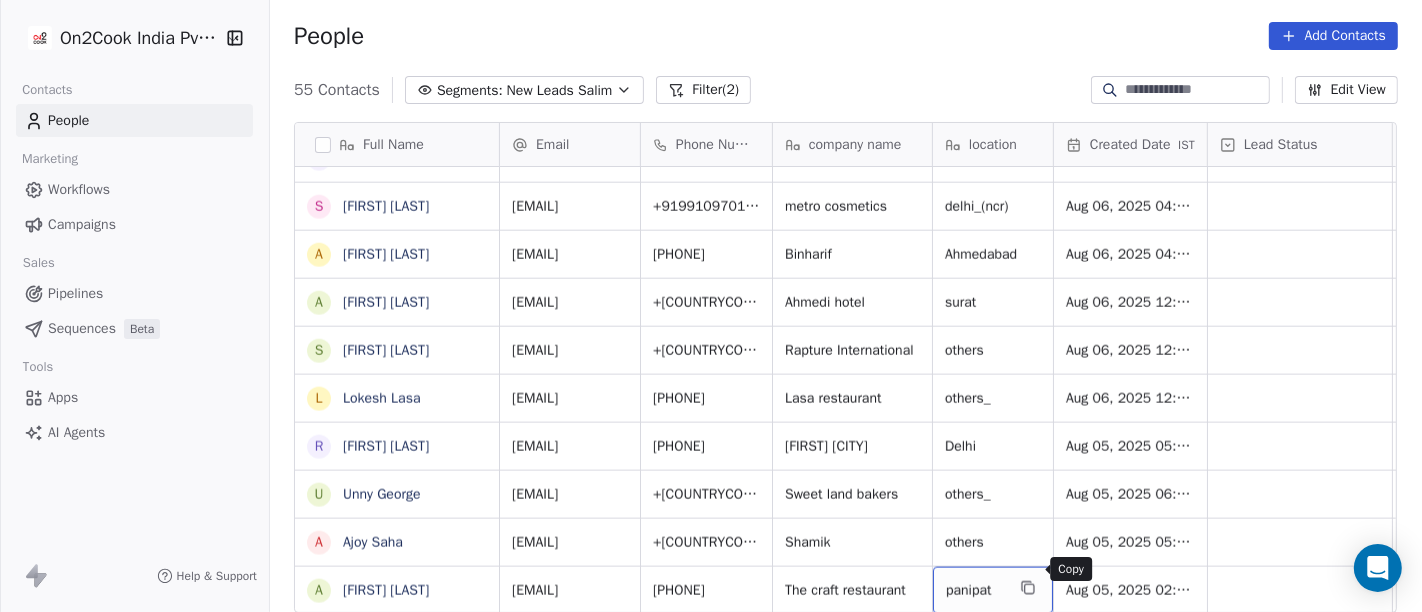 click 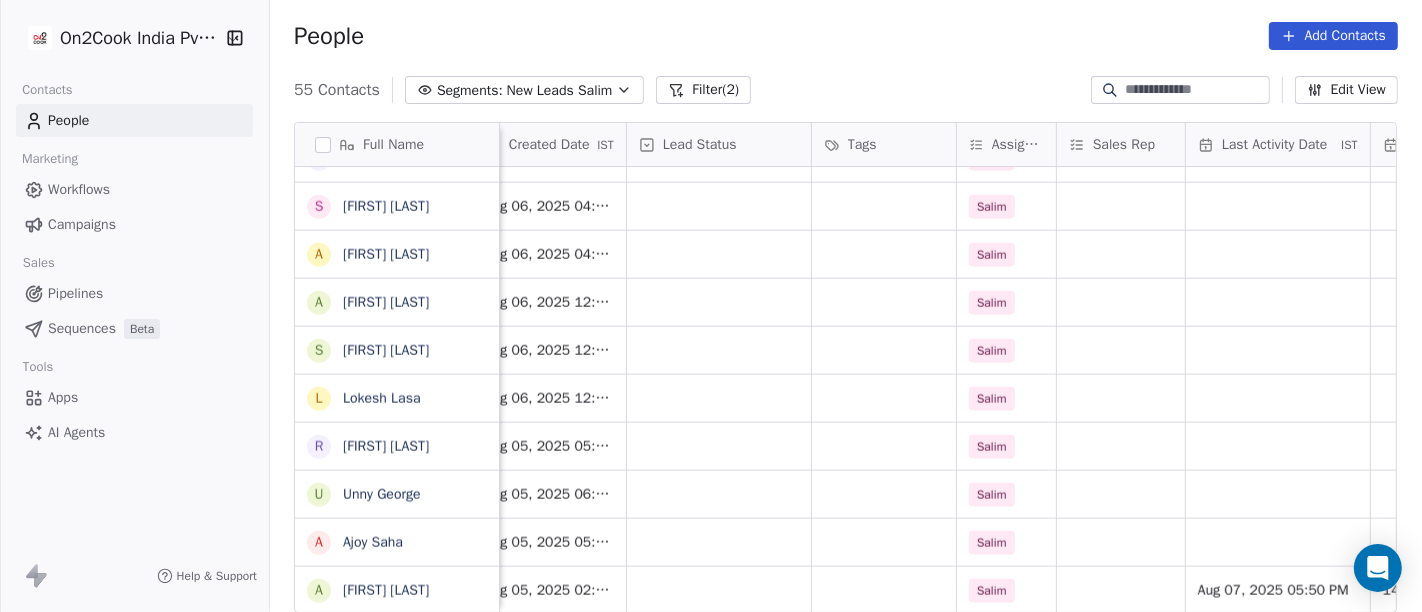 scroll, scrollTop: 17, scrollLeft: 580, axis: both 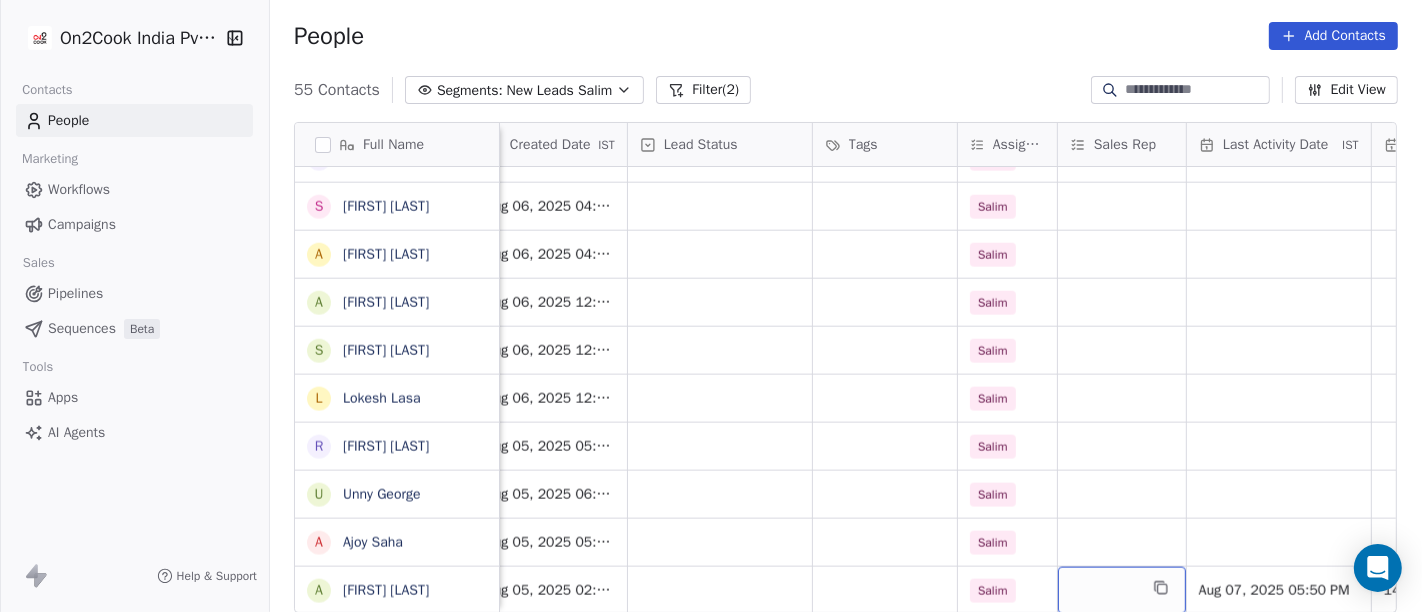 click at bounding box center (1122, 590) 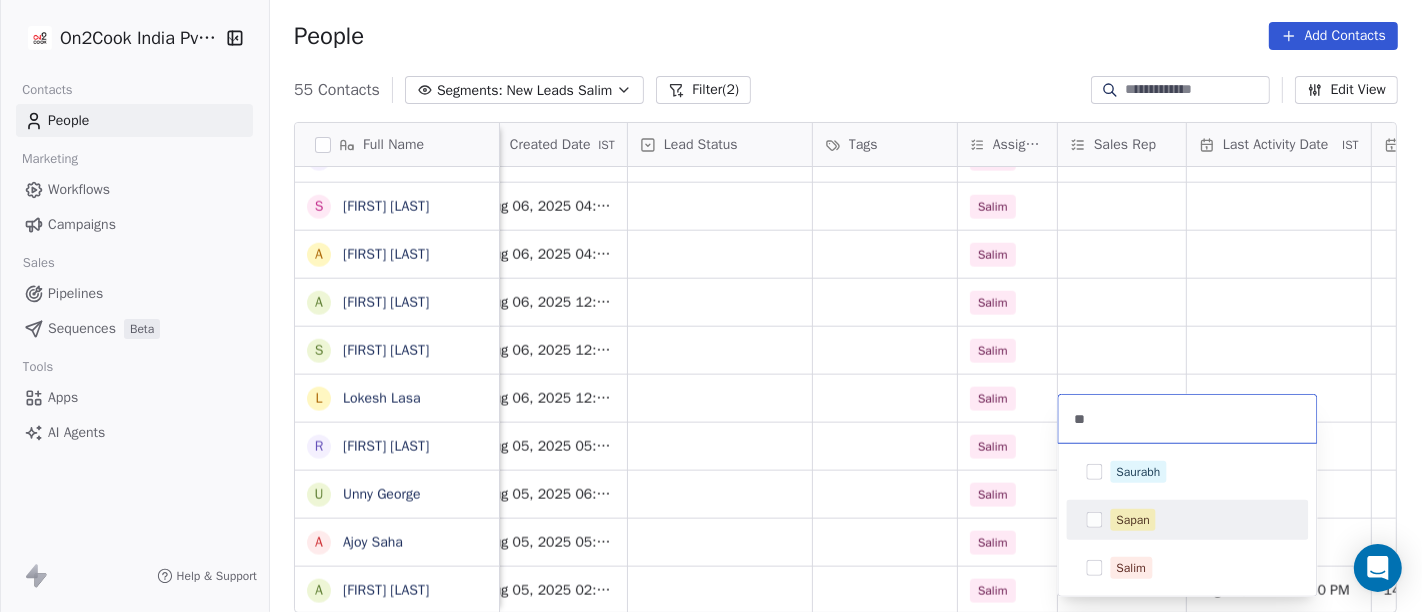 type on "**" 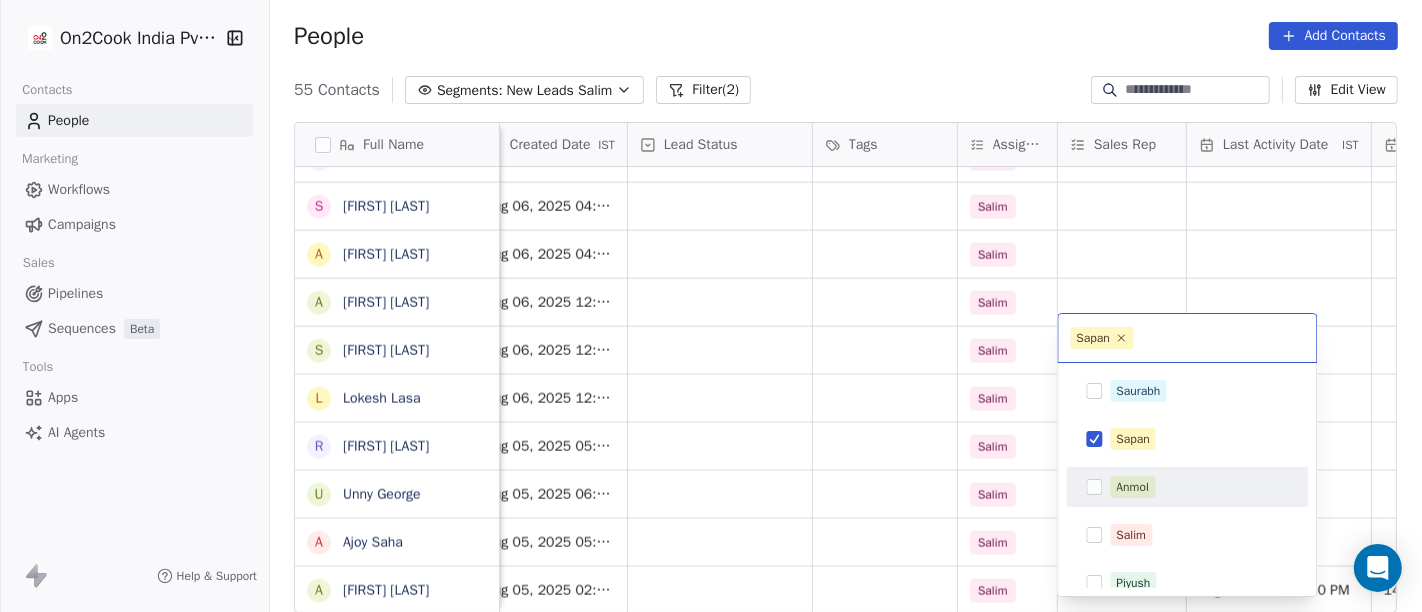 click on "On2Cook India Pvt. Ltd. Contacts People Marketing Workflows Campaigns Sales Pipelines Sequences Beta Tools Apps AI Agents Help & Support People  Add Contacts 55 Contacts Segments: New Leads Salim Filter  (2) Edit View Tag Add to Sequence Full Name R Ramchran Sharma S Surinder Singh j jeeyansh C C L Badgoti S Sukamal Laskar s sandeep D Daljit kaur Pannu S Suresh Ankhiya Raj S Sushil Keshari K KANAIYALAL R Rajesh Mohunta P Pradeep Sharma K Kokila Pathraiyan U US Panda G Girija R Rajesh Verma S Sita Ram Choudhary V Vijay Kumar S Sagar Narula S Sudhakar  narayan jadhav S Sanjay Saini A Avnesh Patel a ayaan shaikh s shoeb Bandi L Lokesh Lasa R Ravi Kumar U Unny George A Ajoy Saha A Ankit nandal Phone Number company name location Created Date IST Lead Status Tags Assignee Sales Rep Last Activity Date IST Follow Up Date IST Notes Call Attempts Website   +919929169150 Sri rokdiya sweet others Aug 06, 2025 04:51 PM Salim   +919796480006 Self-employed others_ Aug 06, 2025 04:40 PM Salim   +919927004373 ghaziabad" at bounding box center (711, 306) 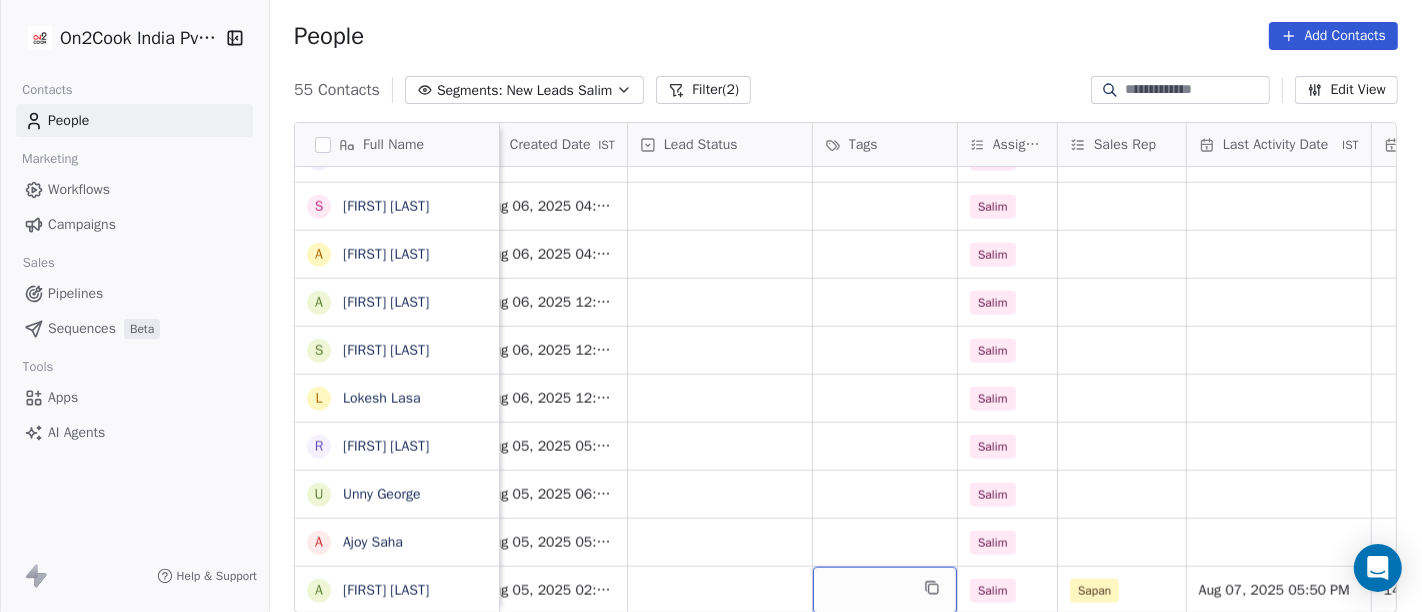 click at bounding box center (885, 590) 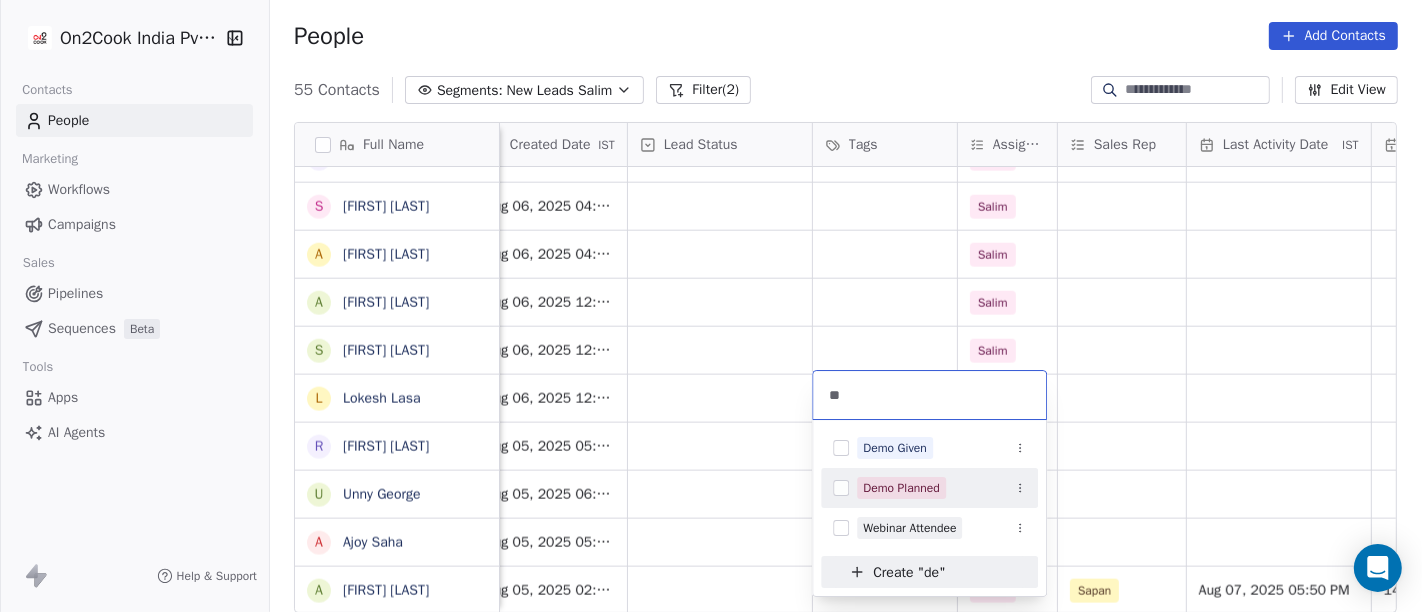 type on "**" 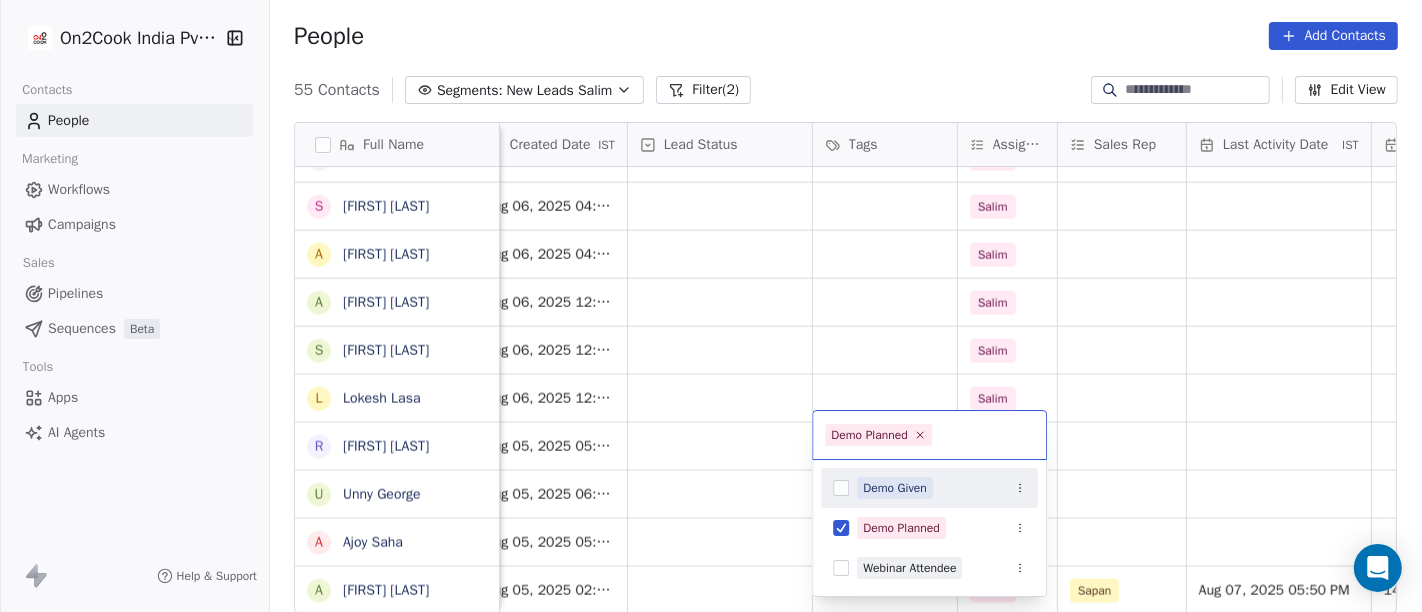 click on "On2Cook India Pvt. Ltd. Contacts People Marketing Workflows Campaigns Sales Pipelines Sequences Beta Tools Apps AI Agents Help & Support People  Add Contacts 55 Contacts Segments: New Leads Salim Filter  (2) Edit View Tag Add to Sequence Full Name R Ramchran Sharma S Surinder Singh j jeeyansh C C L Badgoti S Sukamal Laskar s sandeep D Daljit kaur Pannu S Suresh Ankhiya Raj S Sushil Keshari K KANAIYALAL R Rajesh Mohunta P Pradeep Sharma K Kokila Pathraiyan U US Panda G Girija R Rajesh Verma S Sita Ram Choudhary V Vijay Kumar S Sagar Narula S Sudhakar  narayan jadhav S Sanjay Saini A Avnesh Patel a ayaan shaikh s shoeb Bandi L Lokesh Lasa R Ravi Kumar U Unny George A Ajoy Saha A Ankit nandal Phone Number company name location Created Date IST Lead Status Tags Assignee Sales Rep Last Activity Date IST Follow Up Date IST Notes Call Attempts Website   +919929169150 Sri rokdiya sweet others Aug 06, 2025 04:51 PM Salim   +919796480006 Self-employed others_ Aug 06, 2025 04:40 PM Salim   +919927004373 ghaziabad" at bounding box center [711, 306] 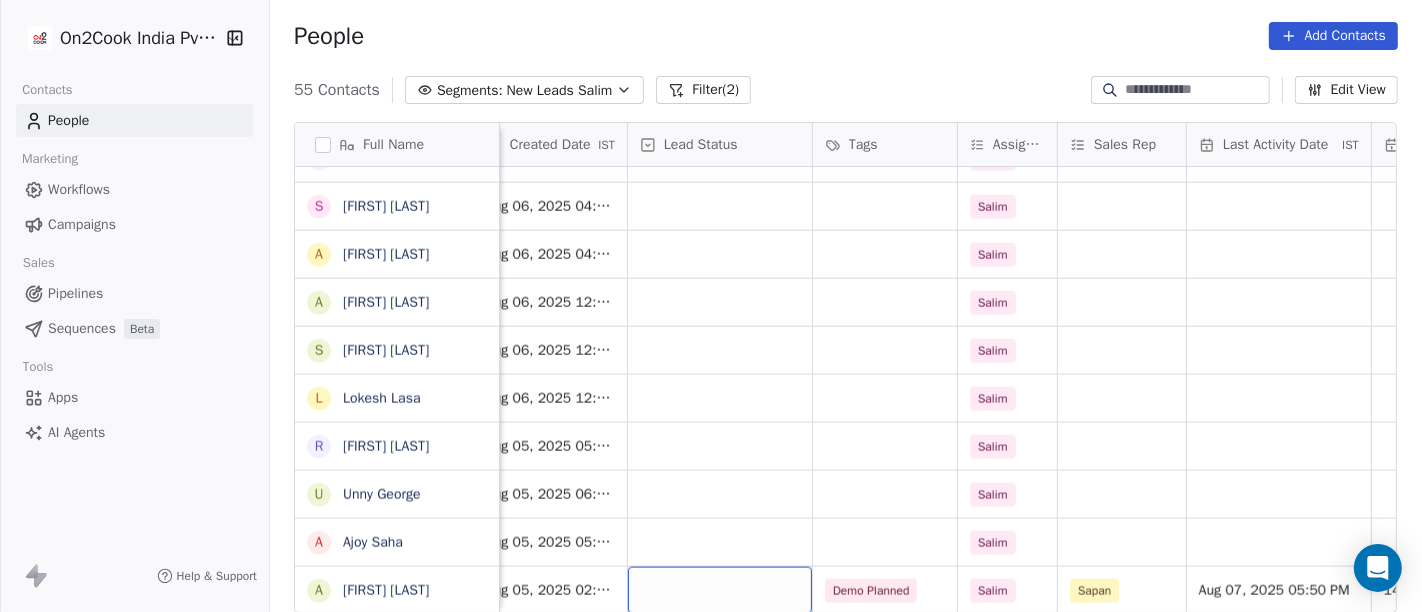 click at bounding box center [720, 590] 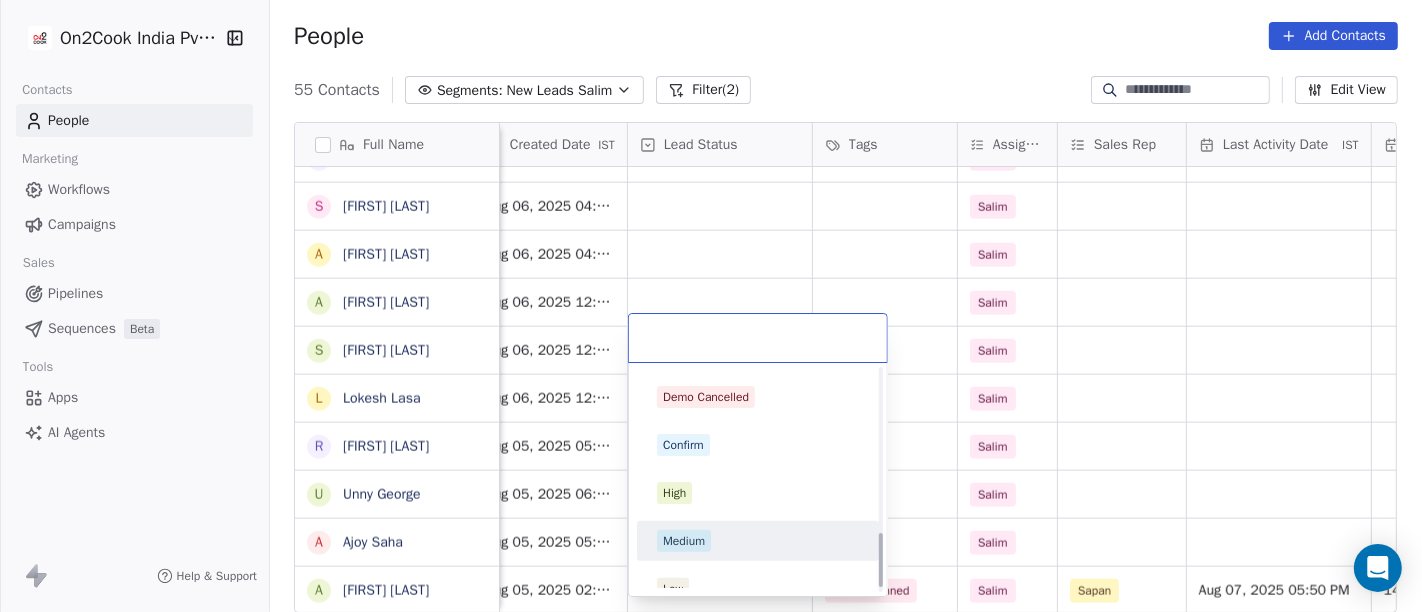 scroll, scrollTop: 444, scrollLeft: 0, axis: vertical 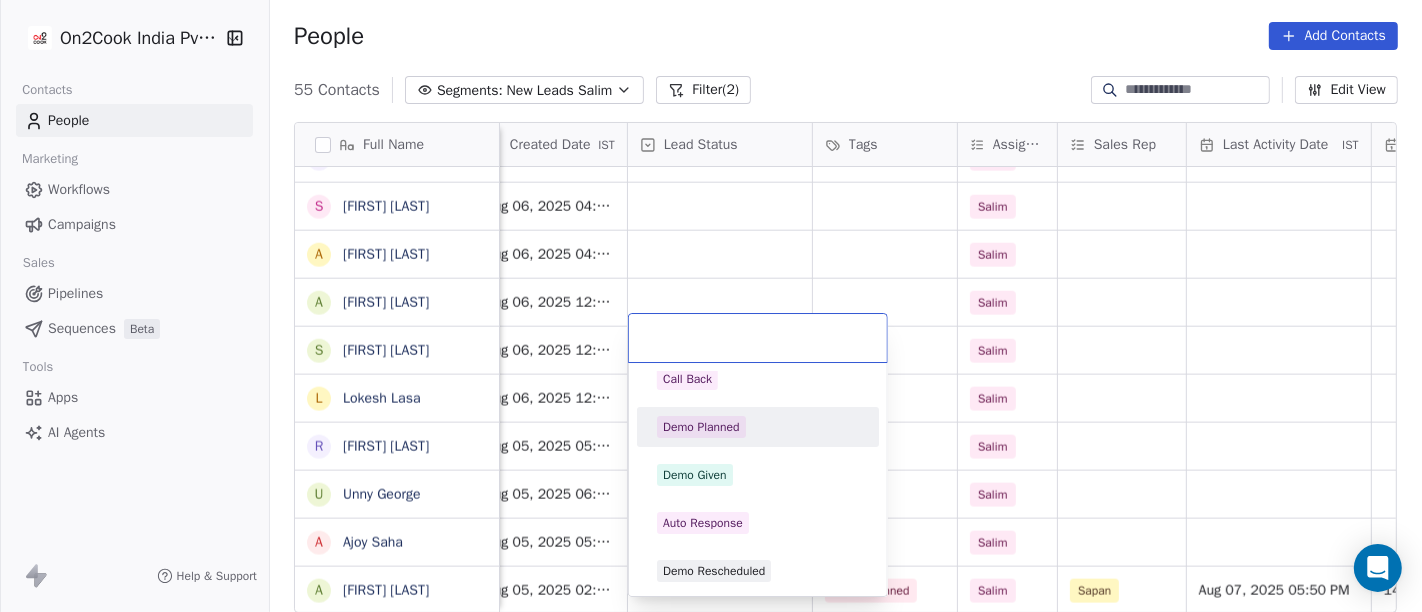click on "Demo Planned" at bounding box center (701, 427) 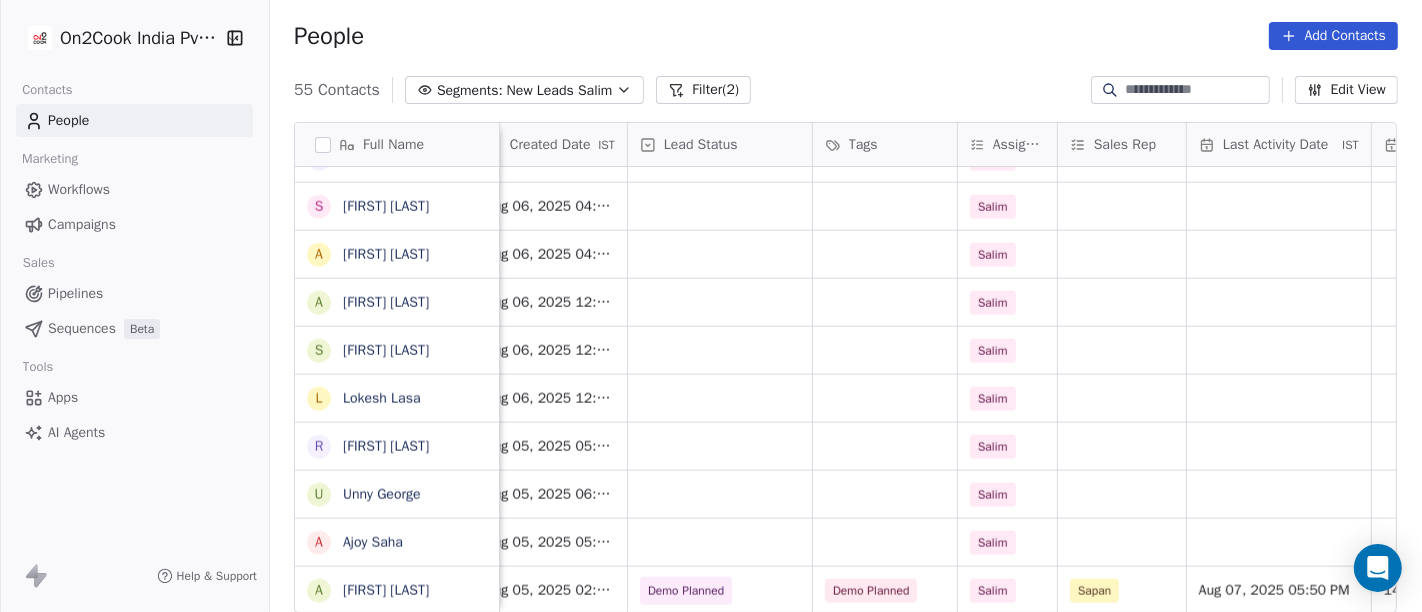 click on "People  Add Contacts" at bounding box center (846, 36) 